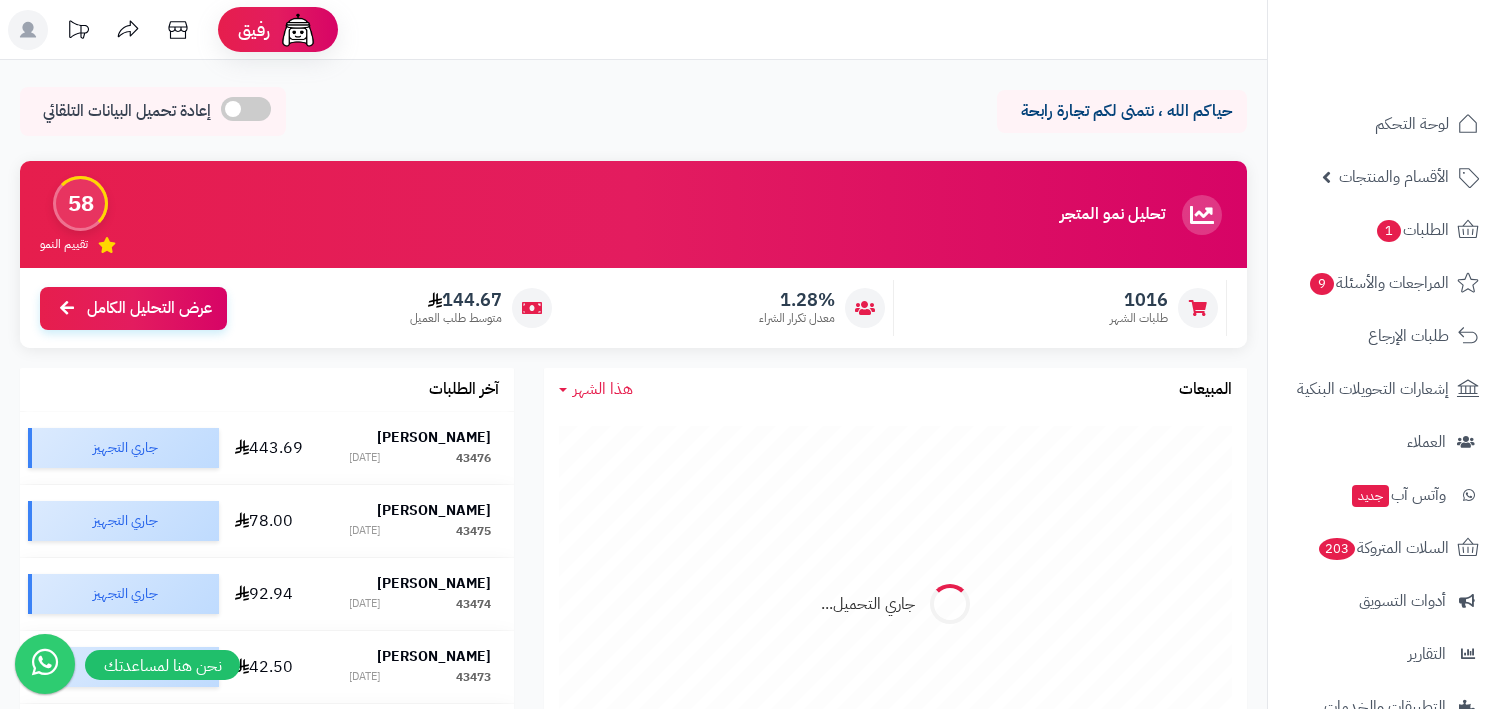 scroll, scrollTop: 0, scrollLeft: 0, axis: both 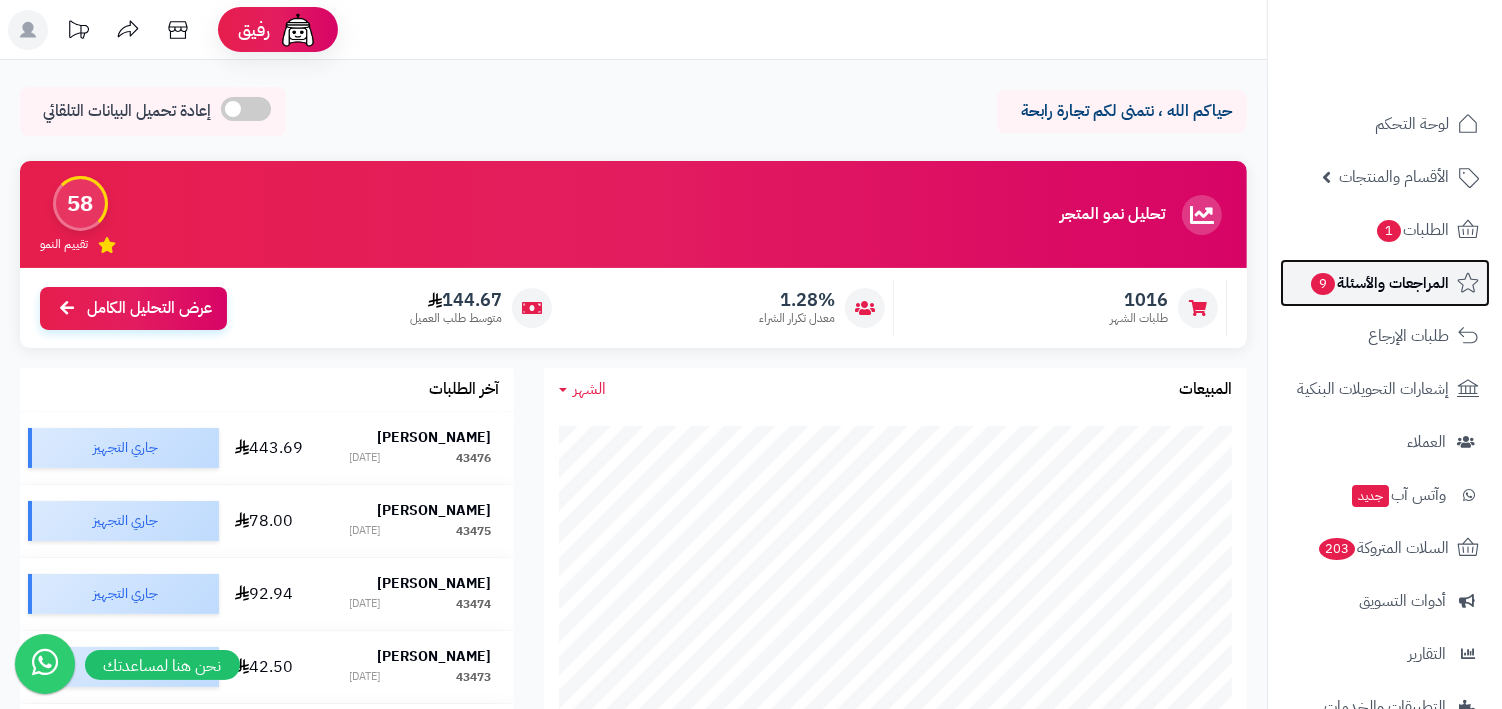click on "المراجعات والأسئلة  9" at bounding box center [1379, 283] 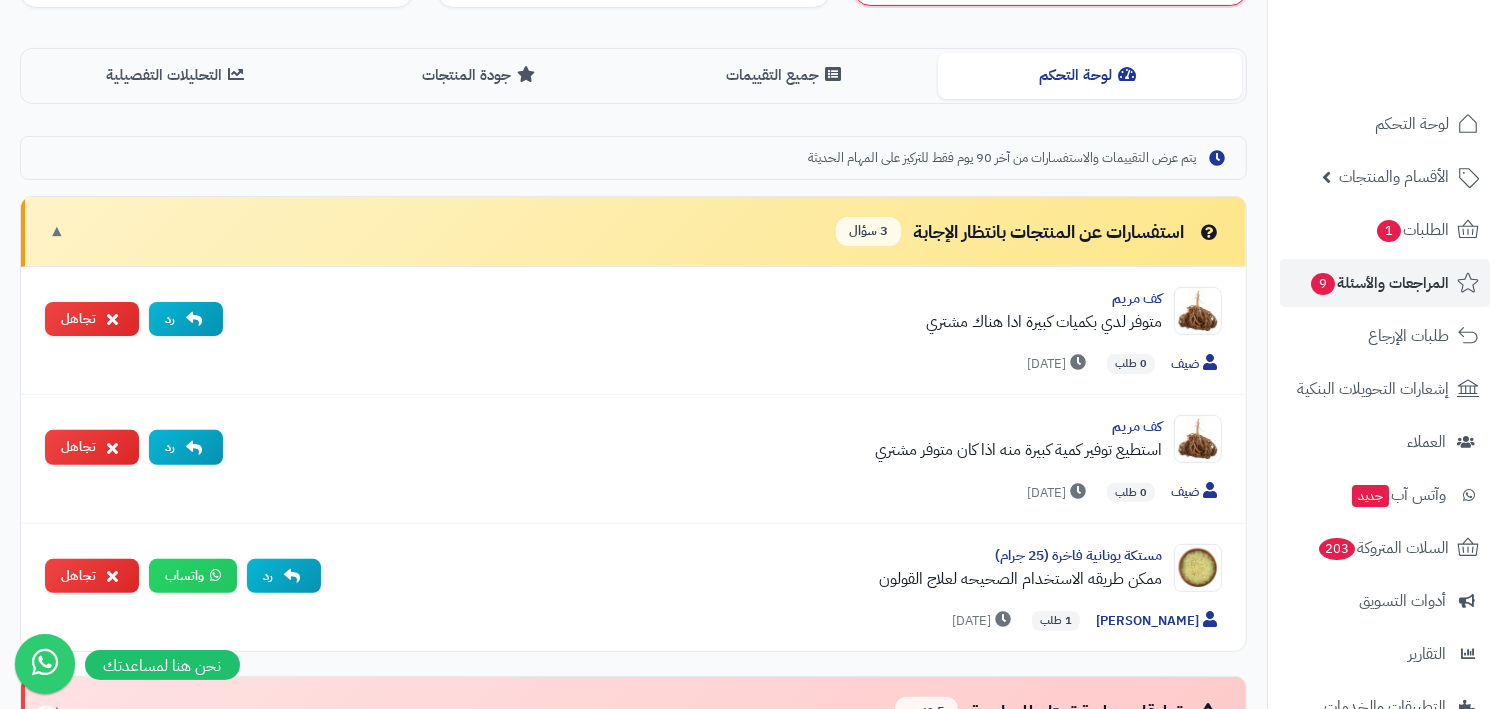 scroll, scrollTop: 565, scrollLeft: 0, axis: vertical 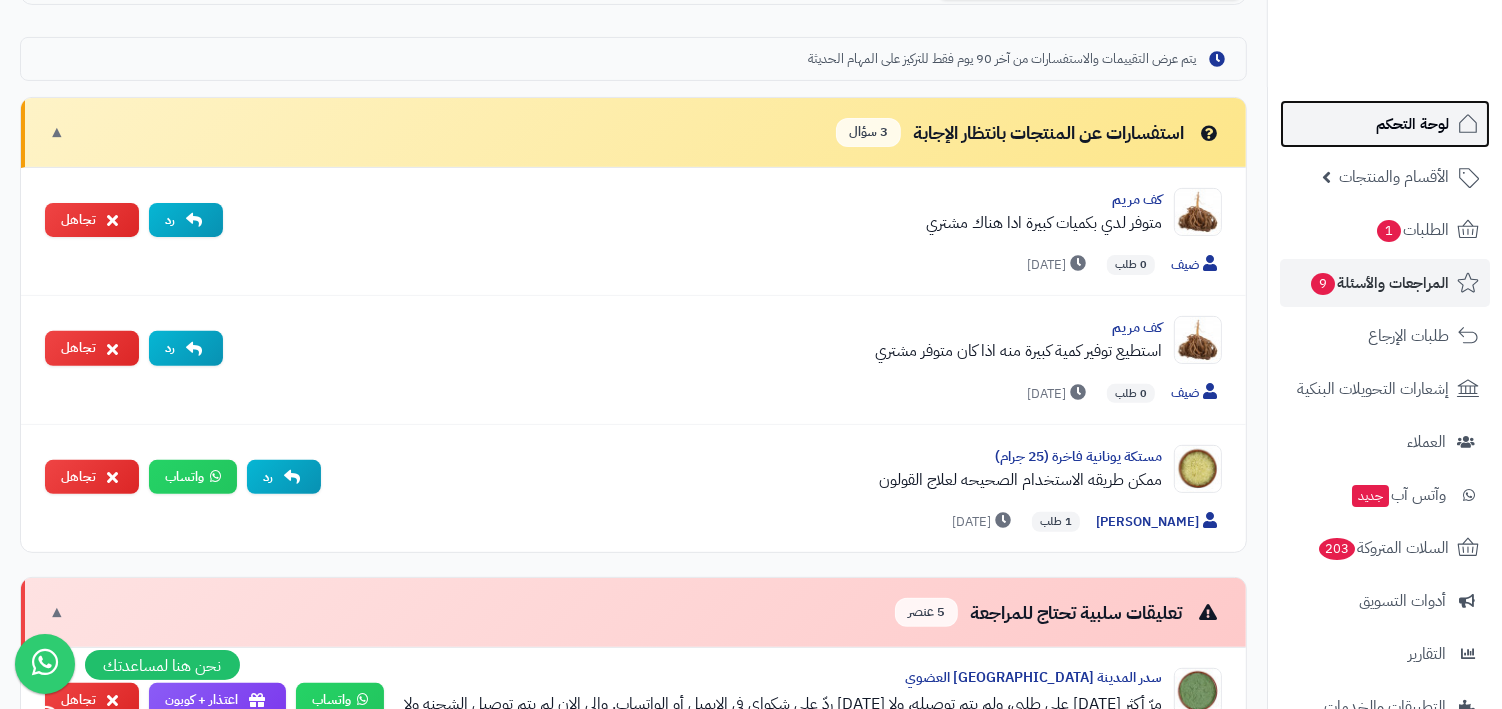 click on "لوحة التحكم" at bounding box center [1412, 124] 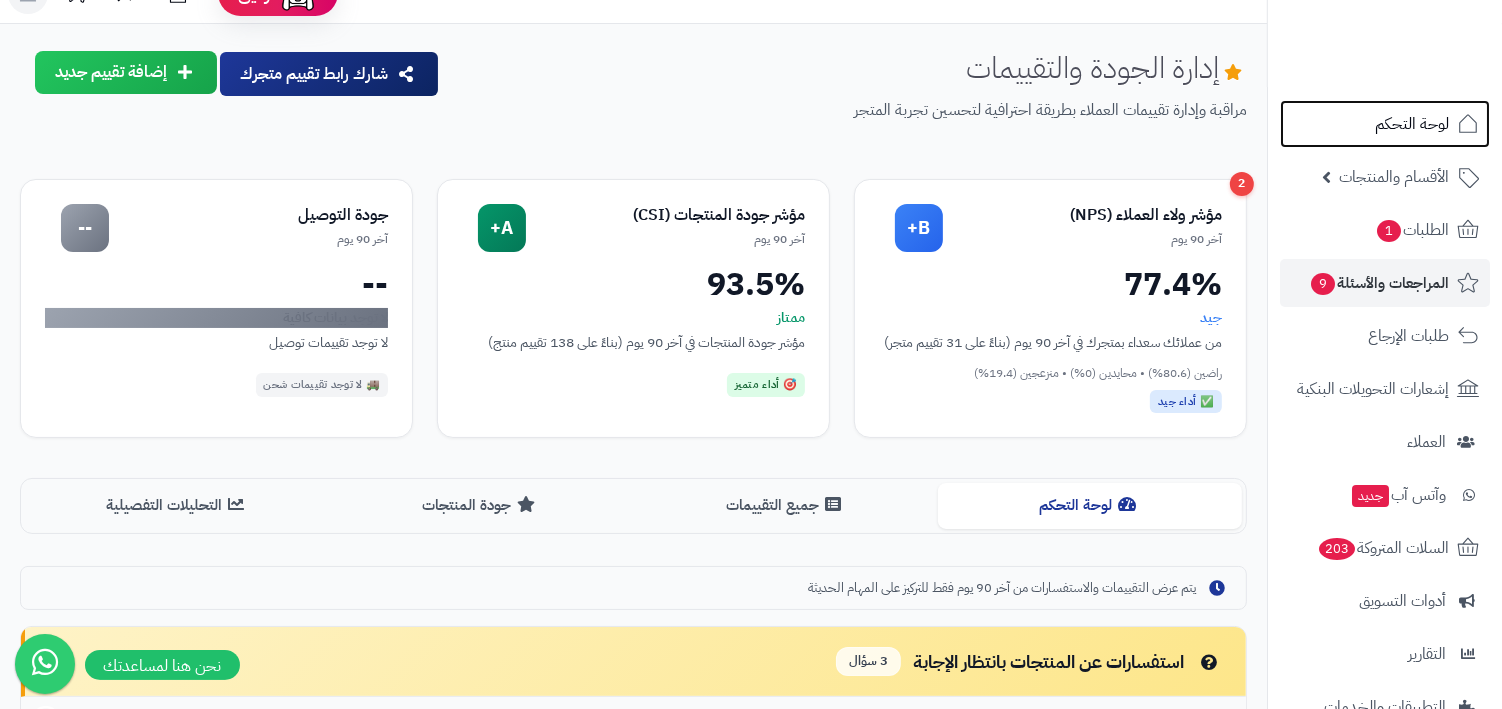 scroll, scrollTop: 0, scrollLeft: 0, axis: both 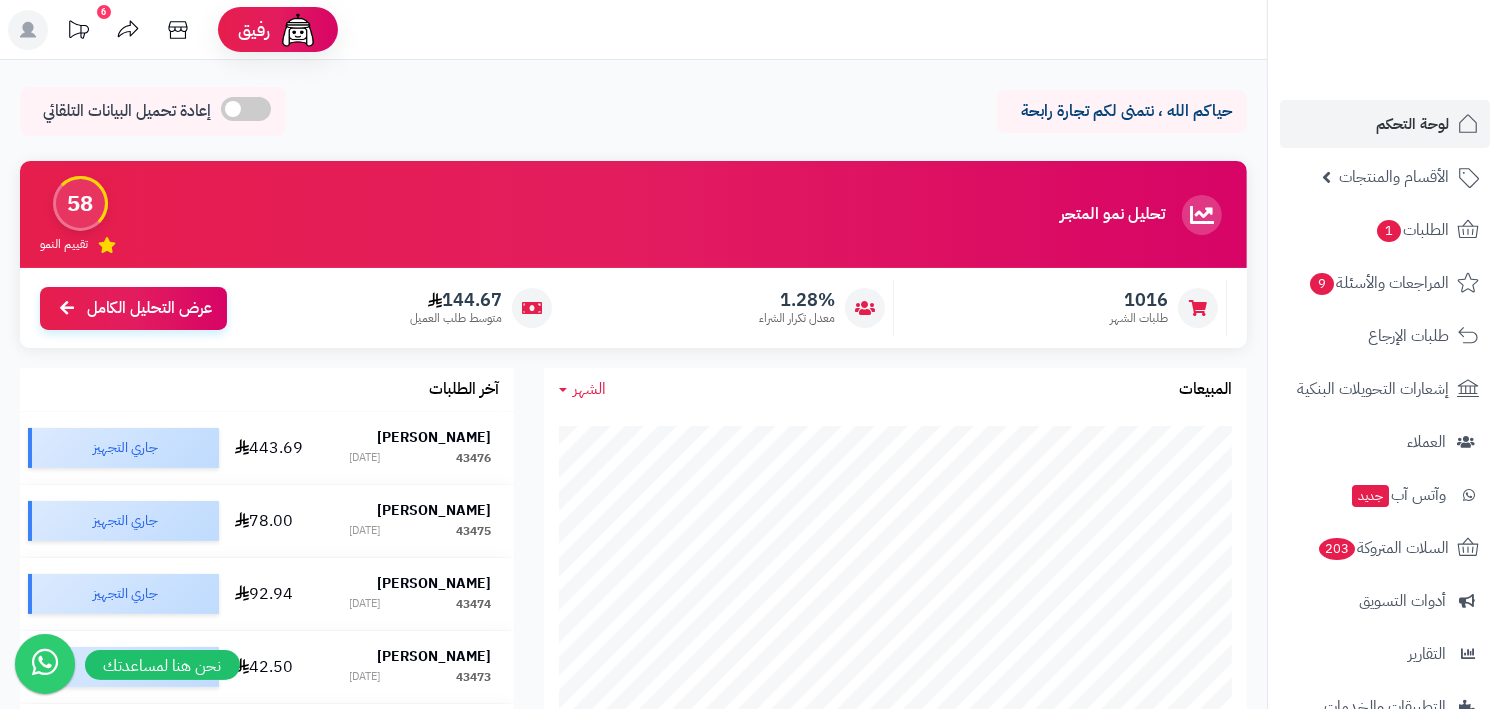click on "لوحة التحكم
الأقسام والمنتجات
المنتجات
الأقسام
الماركات
مواصفات المنتجات
مواصفات المنتجات
أنواع المواصفات
خيارات المنتجات
الملفات الرقمية
الطلبات  1
المراجعات والأسئلة  9
طلبات الإرجاع
إشعارات التحويلات البنكية
العملاء
وآتس آب  جديد
السلات المتروكة  203
أدوات التسويق
التقارير
التطبيقات والخدمات
تطبيق المتجر    جديد
تطبيق نقاط البيع    جديد
الإعدادات" at bounding box center [1384, 379] 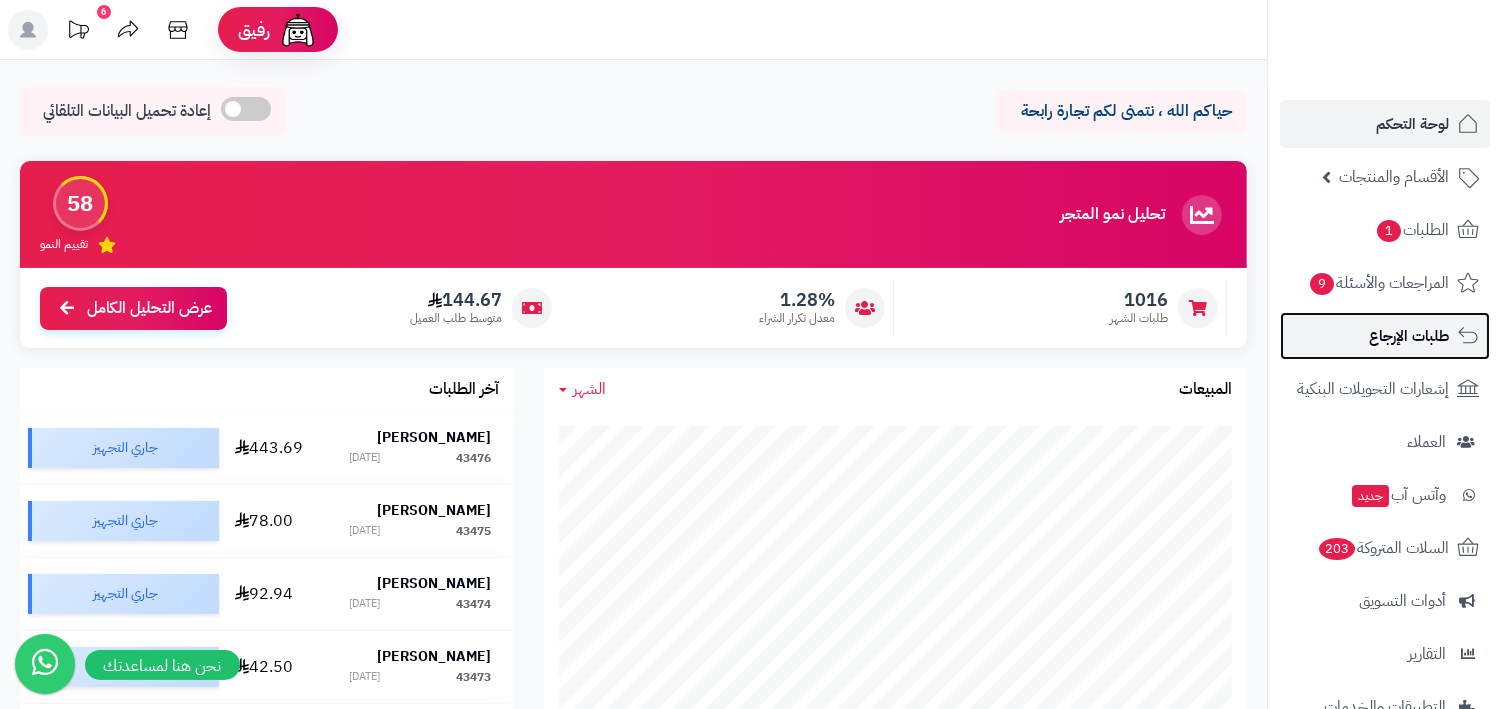 click on "طلبات الإرجاع" at bounding box center [1409, 336] 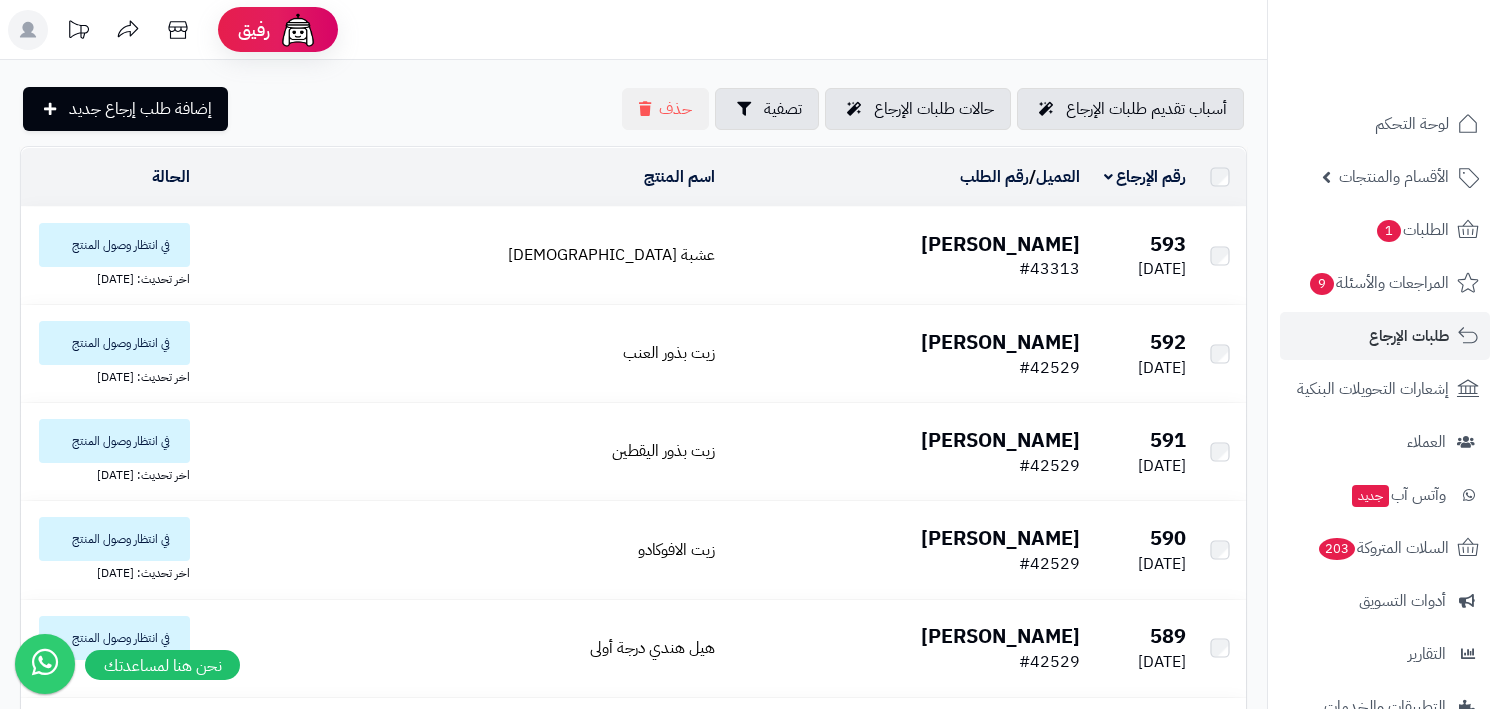 scroll, scrollTop: 0, scrollLeft: 0, axis: both 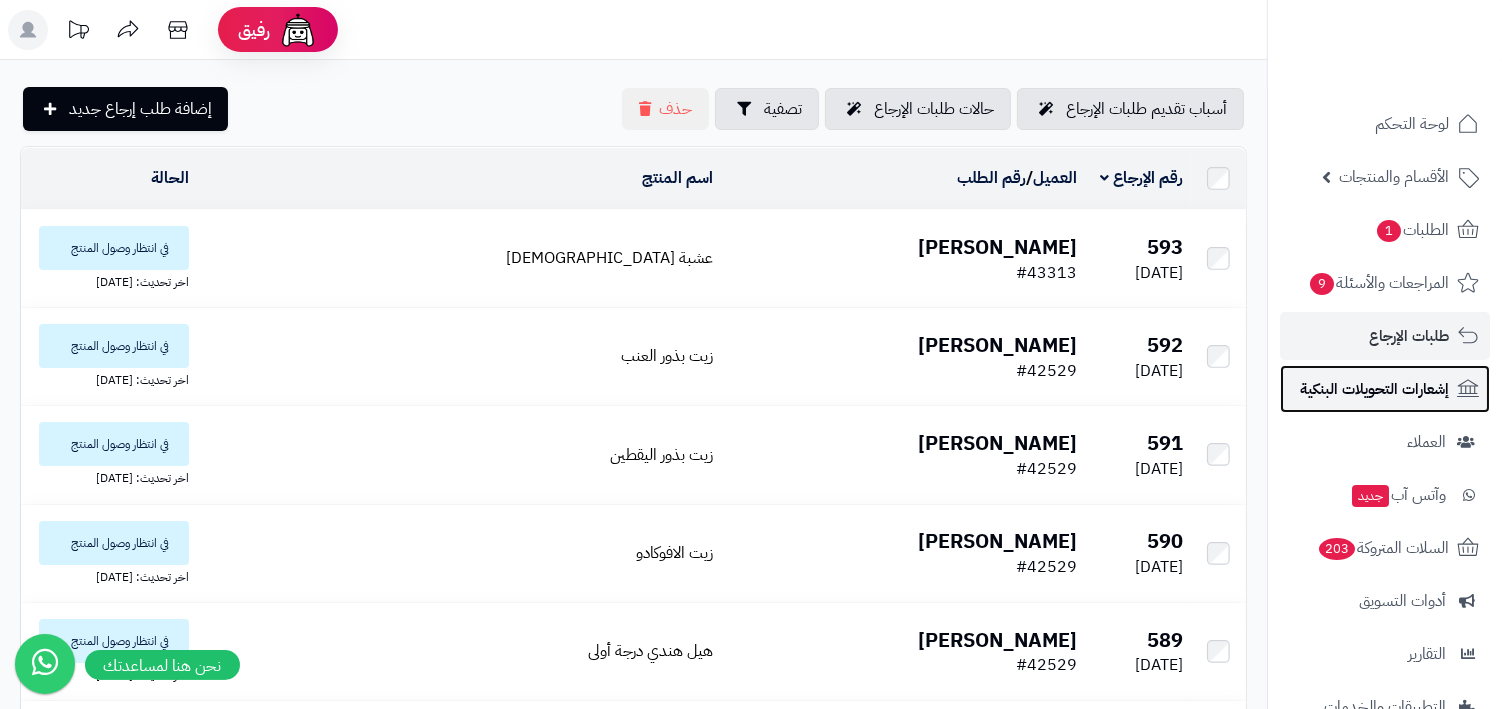 click on "إشعارات التحويلات البنكية" at bounding box center (1385, 389) 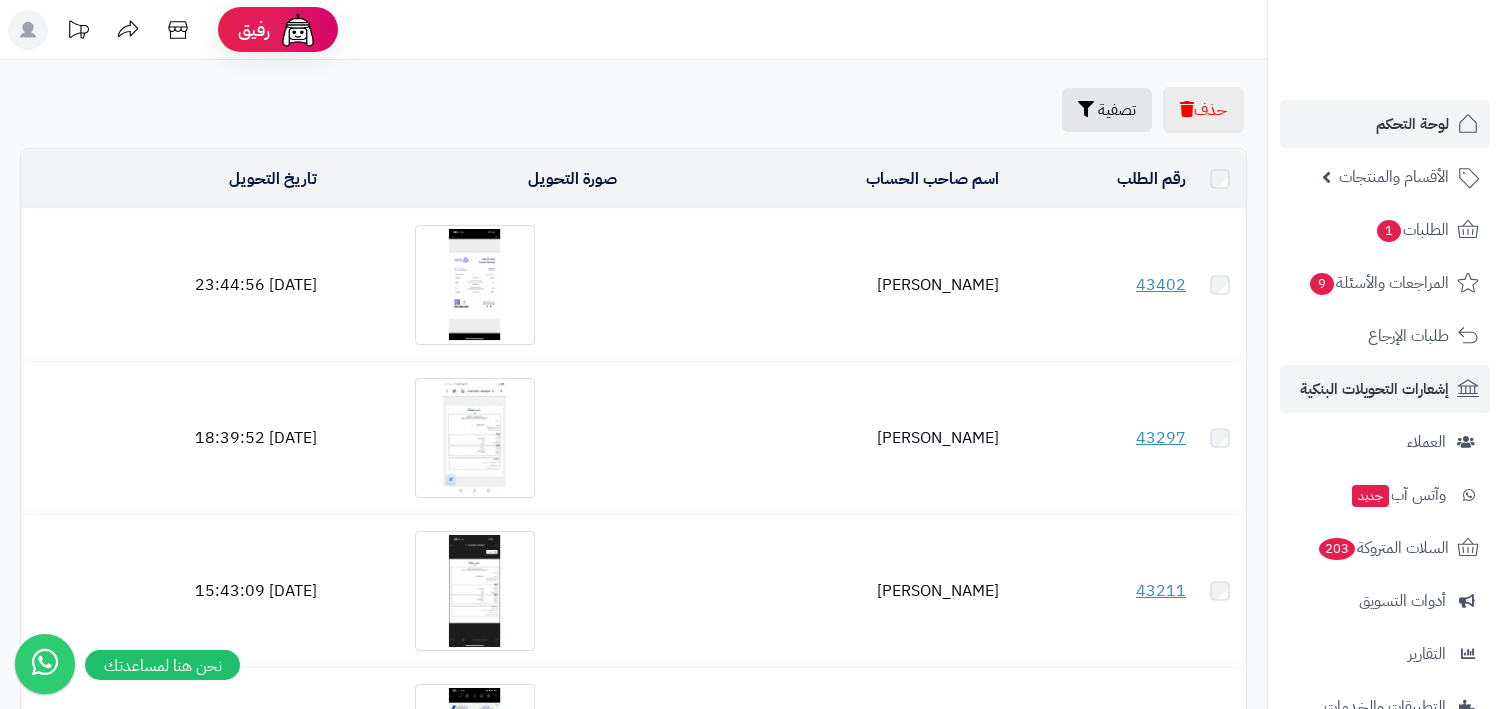 scroll, scrollTop: 0, scrollLeft: 0, axis: both 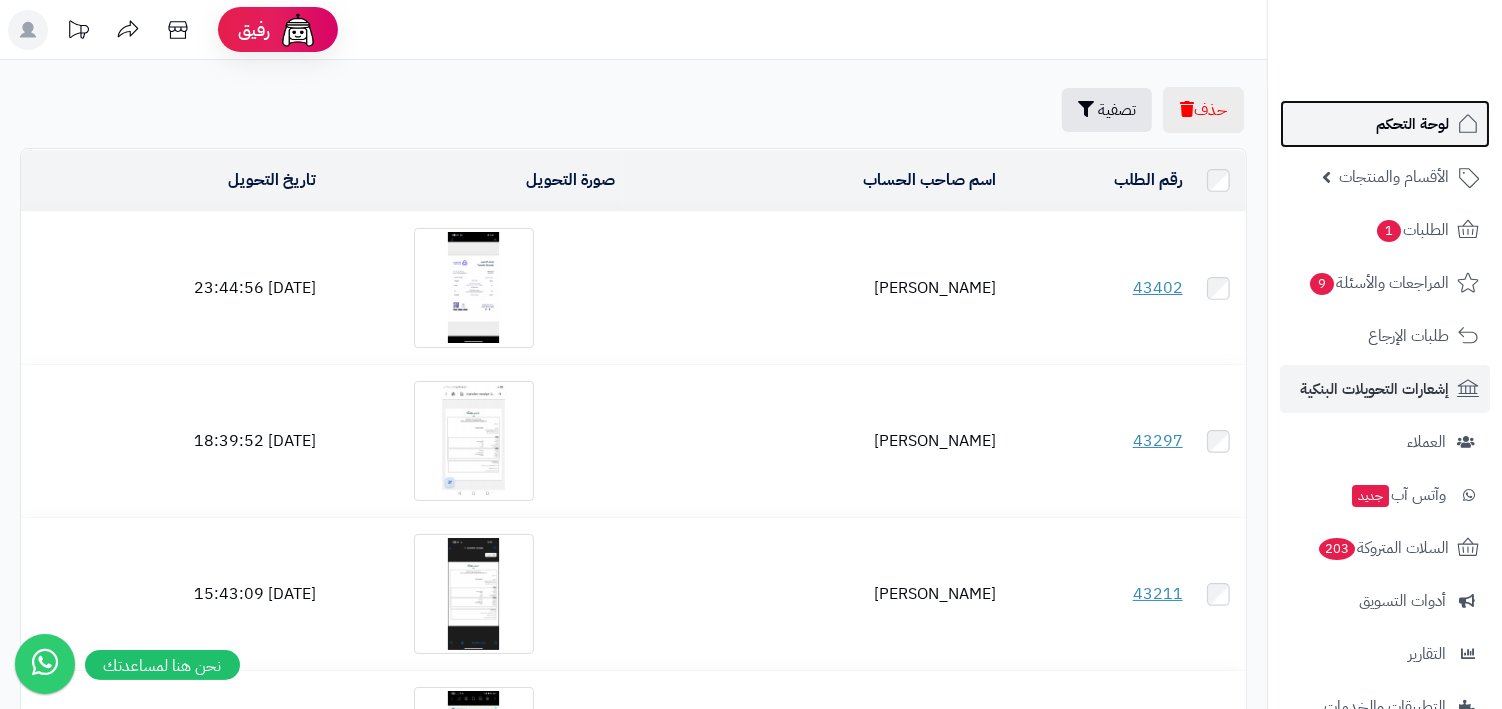 click on "لوحة التحكم" at bounding box center (1412, 124) 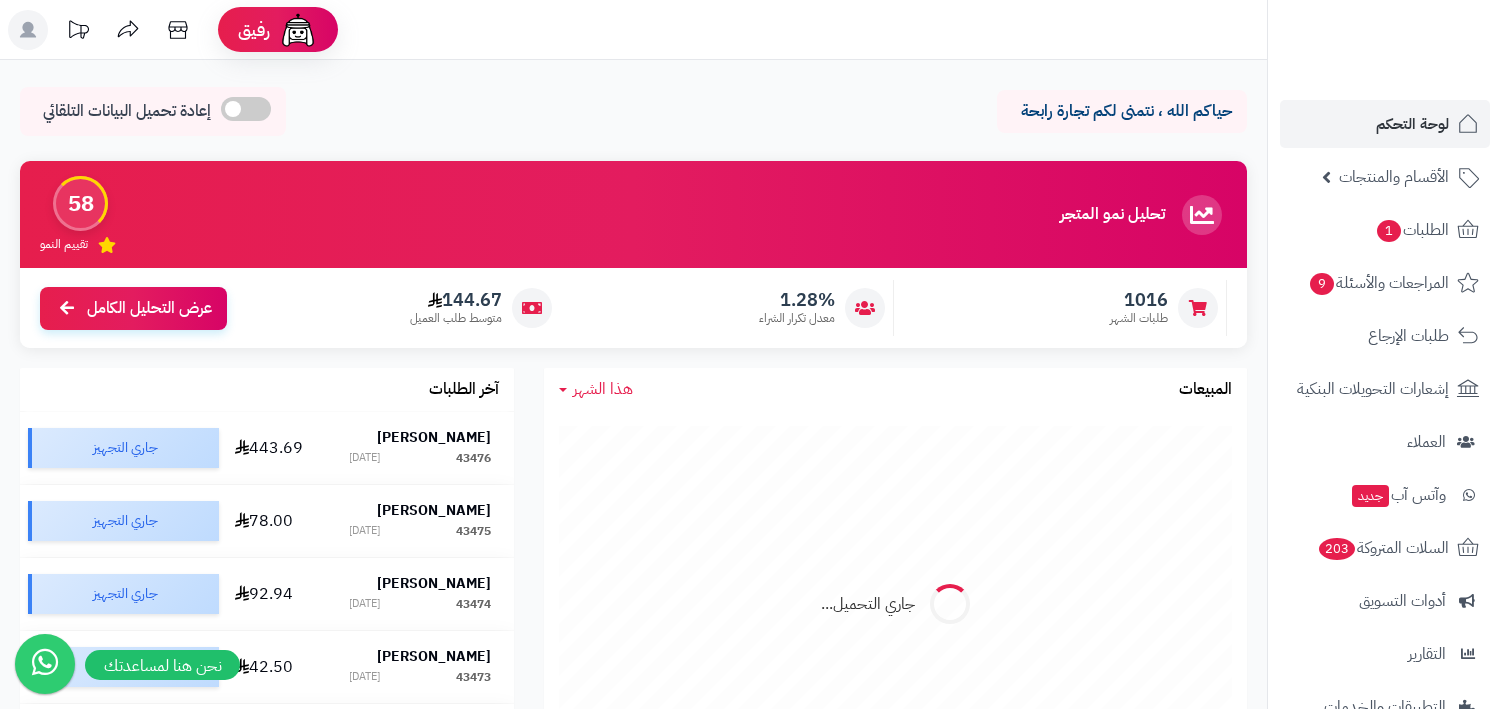 scroll, scrollTop: 0, scrollLeft: 0, axis: both 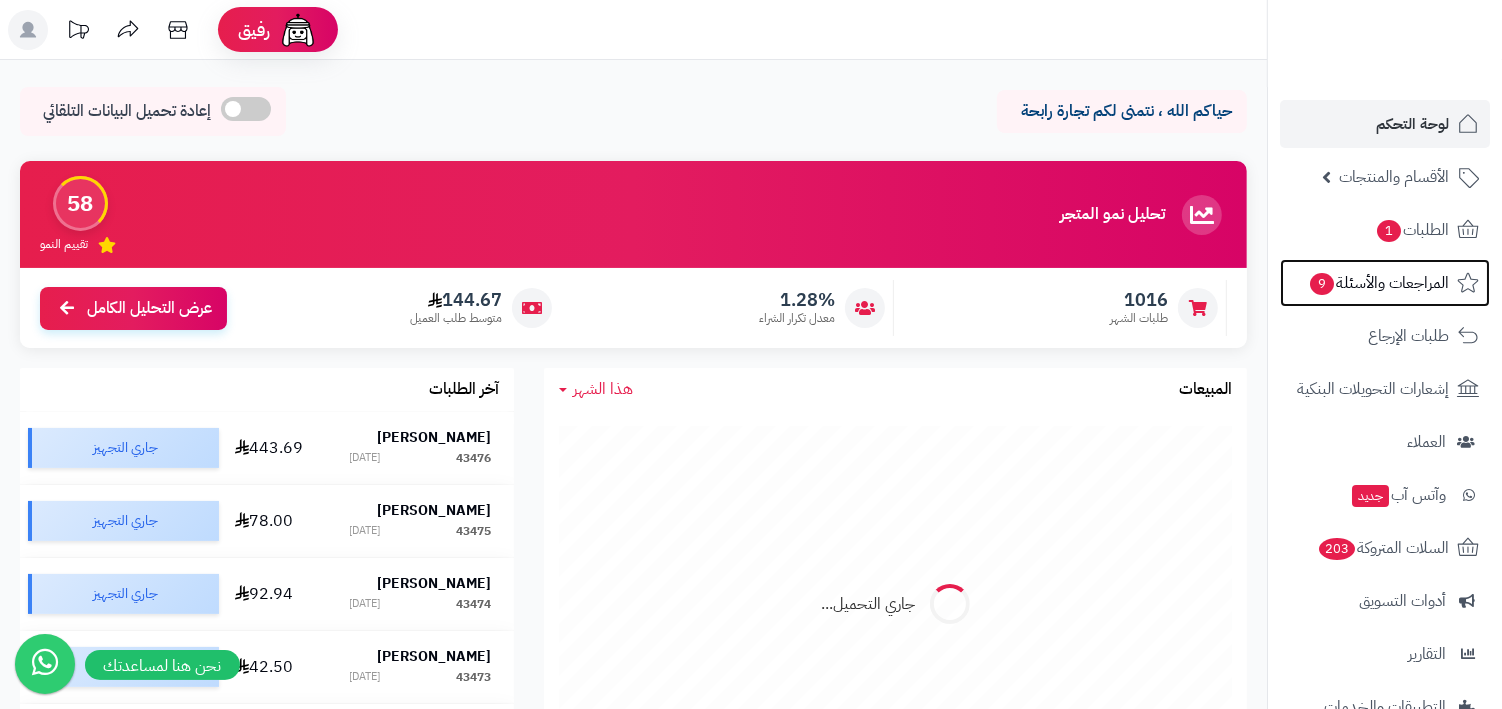 click on "المراجعات والأسئلة  9" at bounding box center (1378, 283) 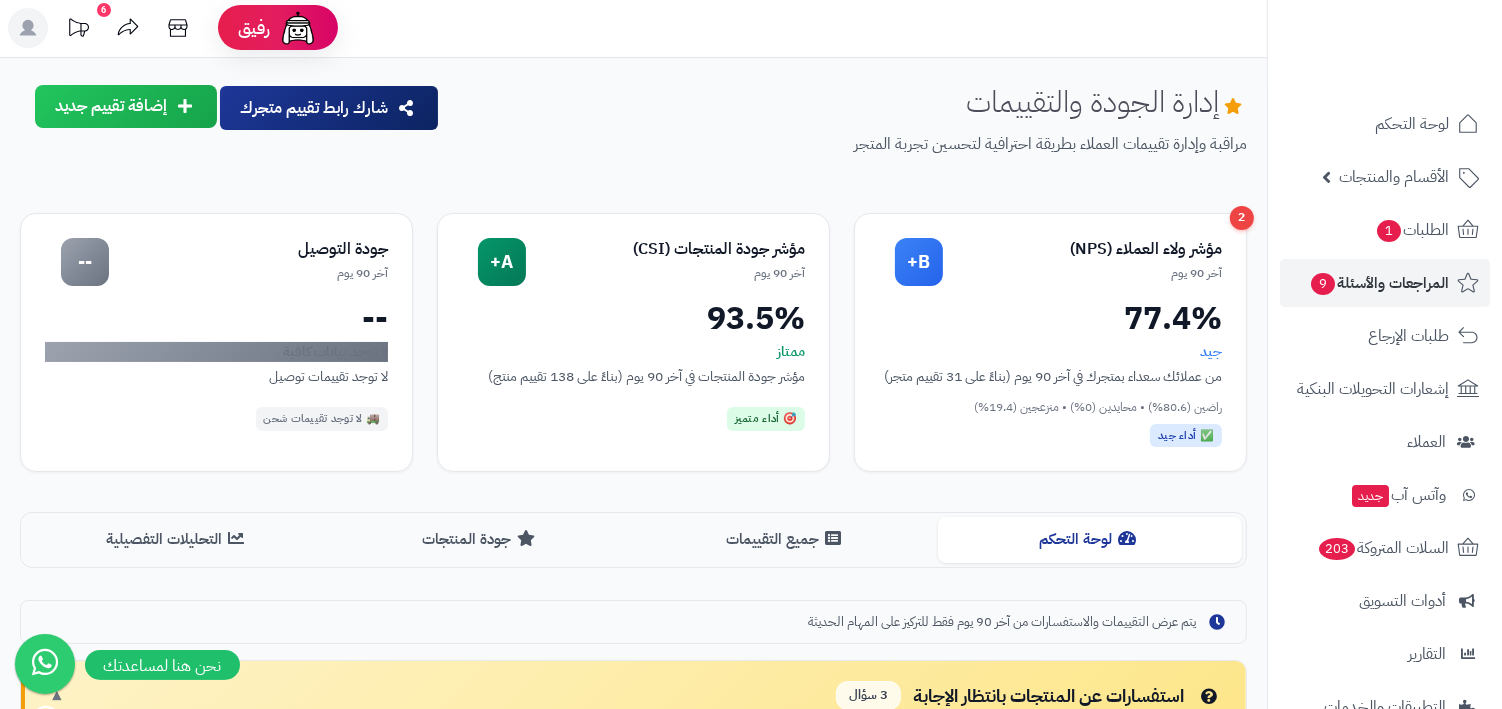 scroll, scrollTop: 0, scrollLeft: 0, axis: both 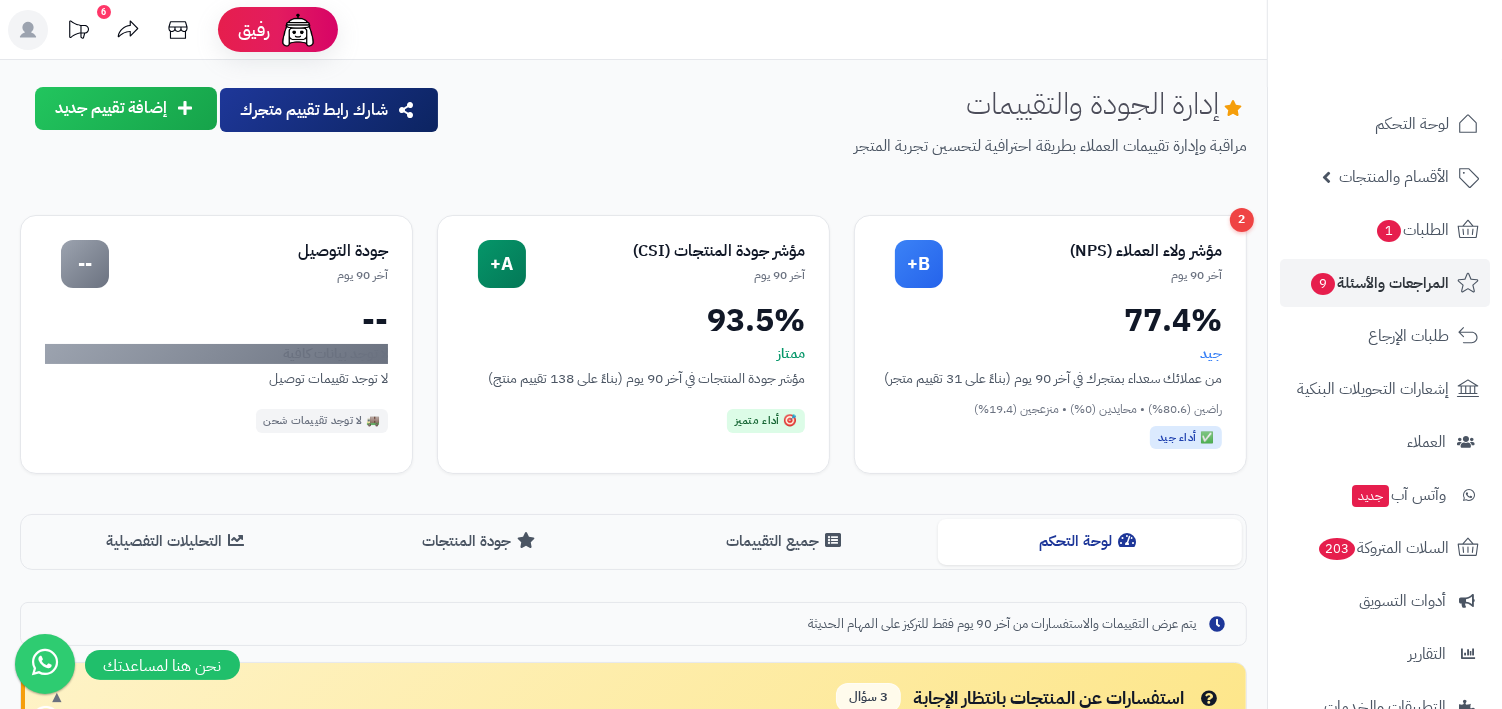 click on "إدارة الجودة والتقييمات" at bounding box center [1106, 103] 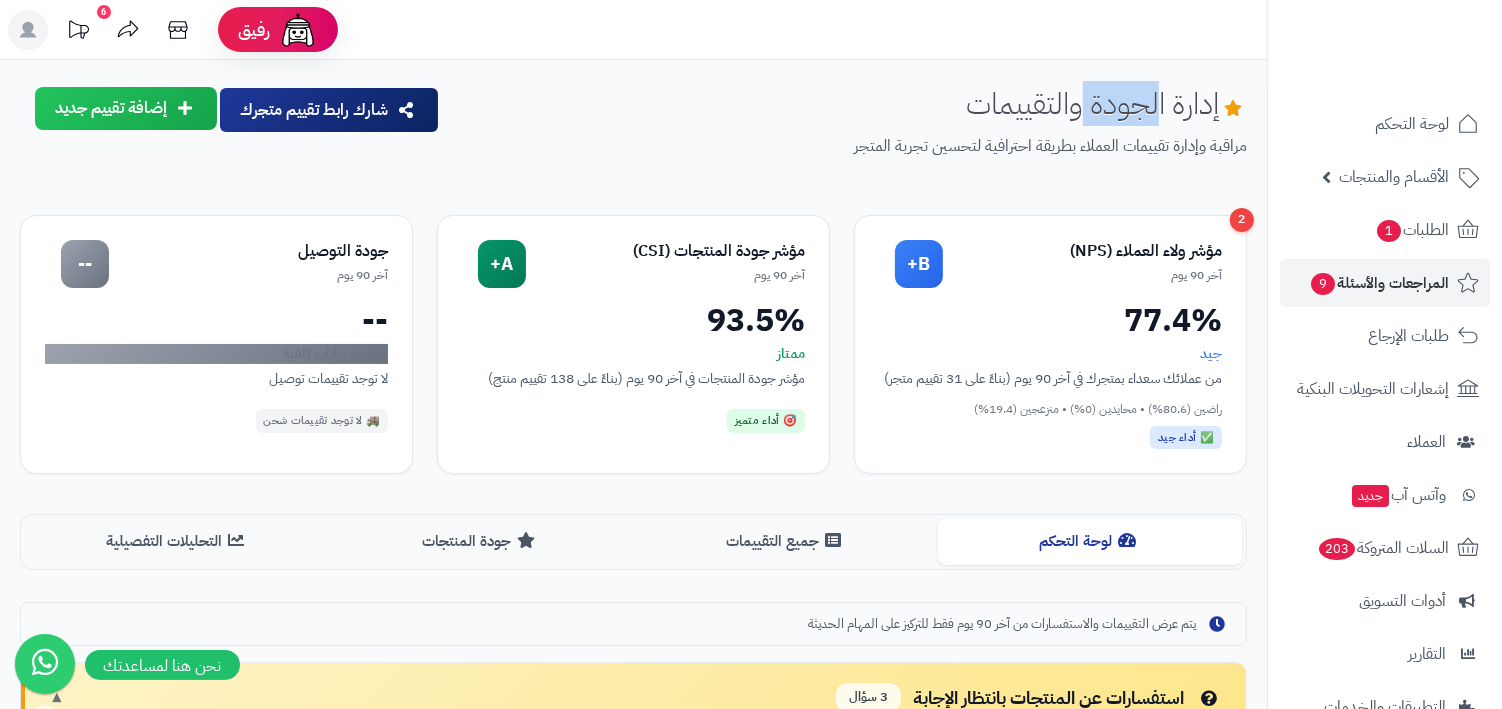 click on "إدارة الجودة والتقييمات" at bounding box center [1106, 103] 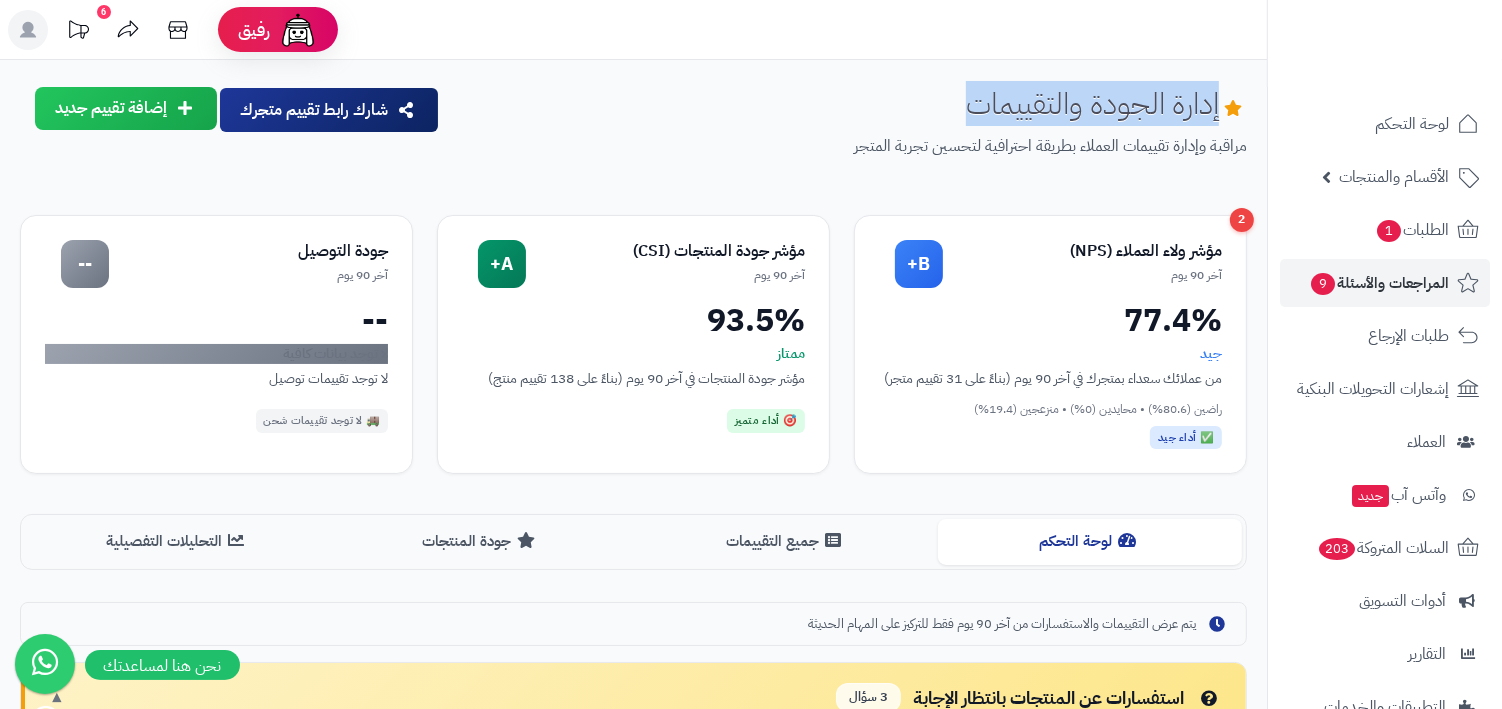 click on "مراقبة وإدارة تقييمات العملاء بطريقة احترافية لتحسين تجربة المتجر" at bounding box center (851, 146) 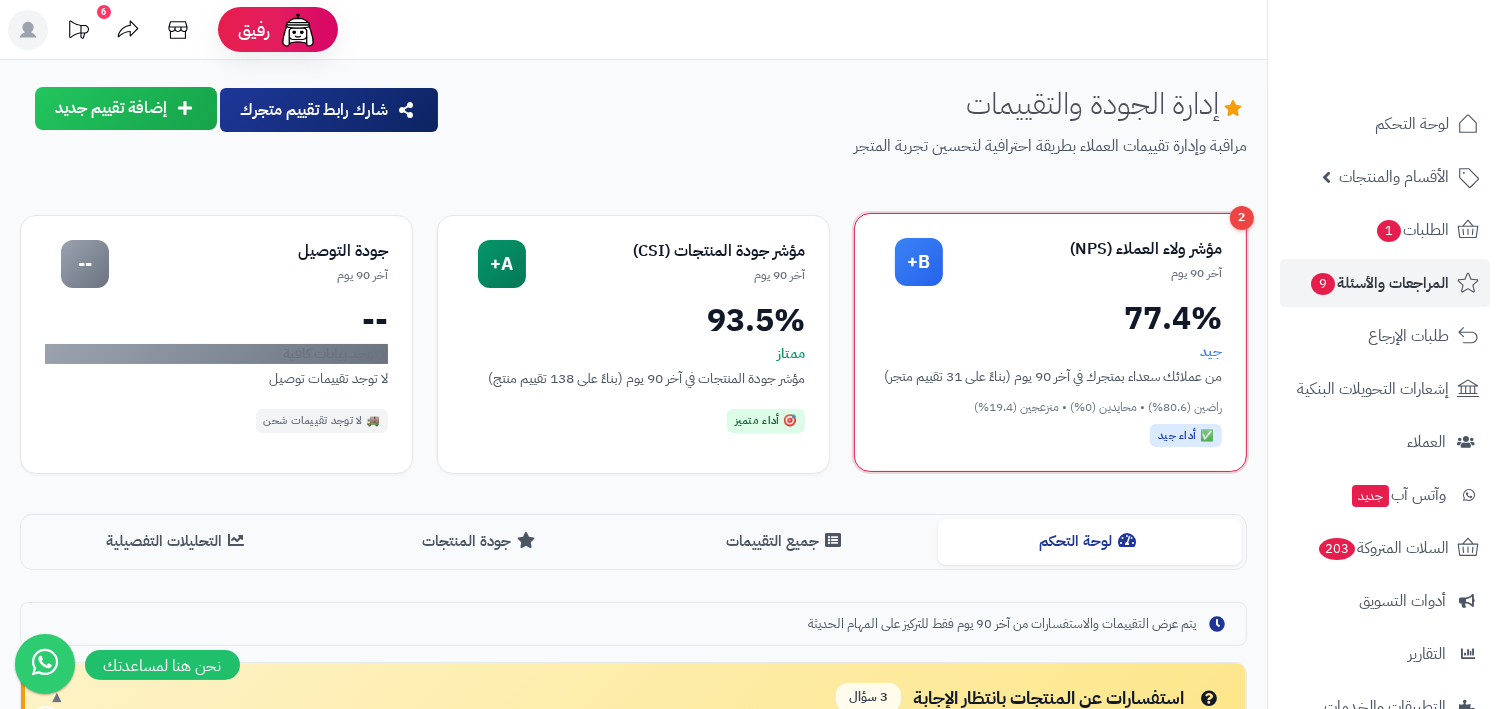 click on "مؤشر ولاء العملاء (NPS)" at bounding box center (1082, 249) 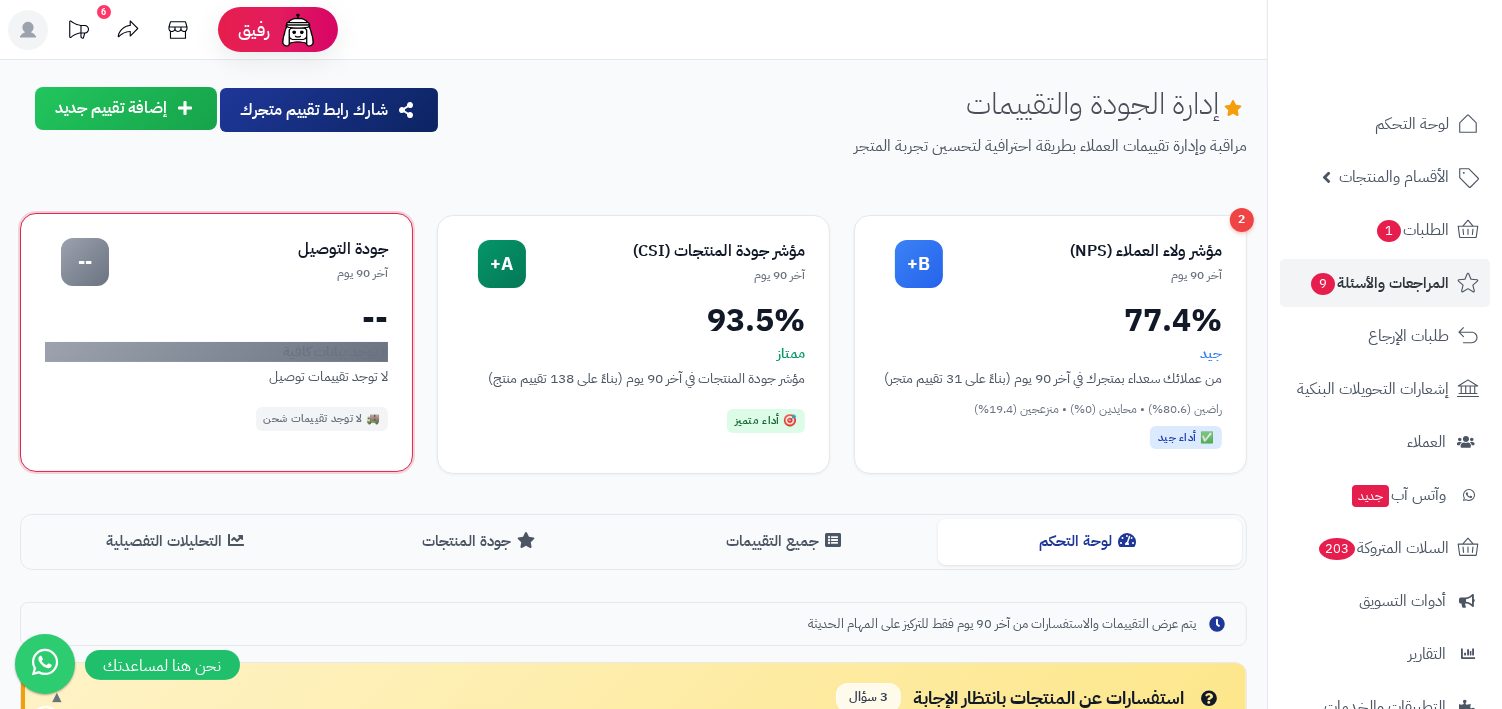 click on "جودة التوصيل" at bounding box center [248, 249] 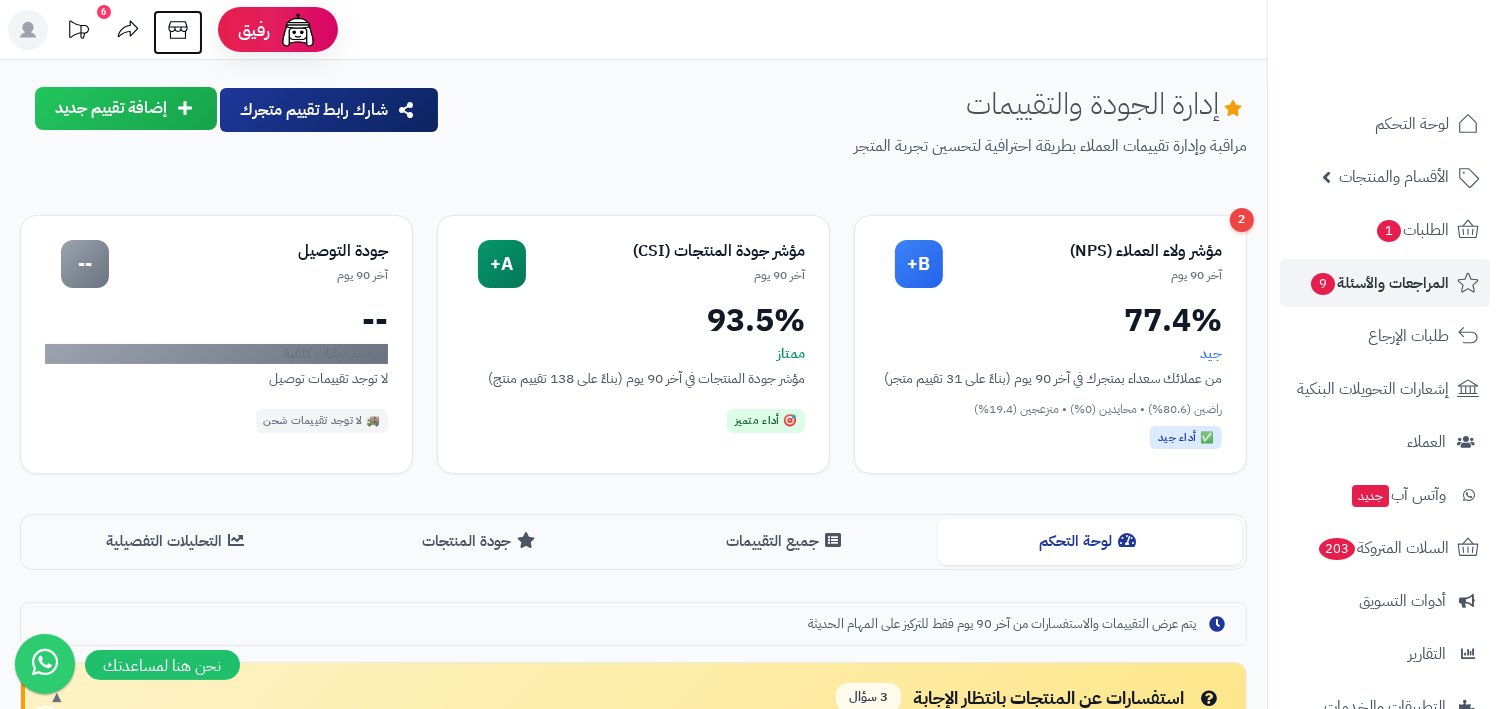 click 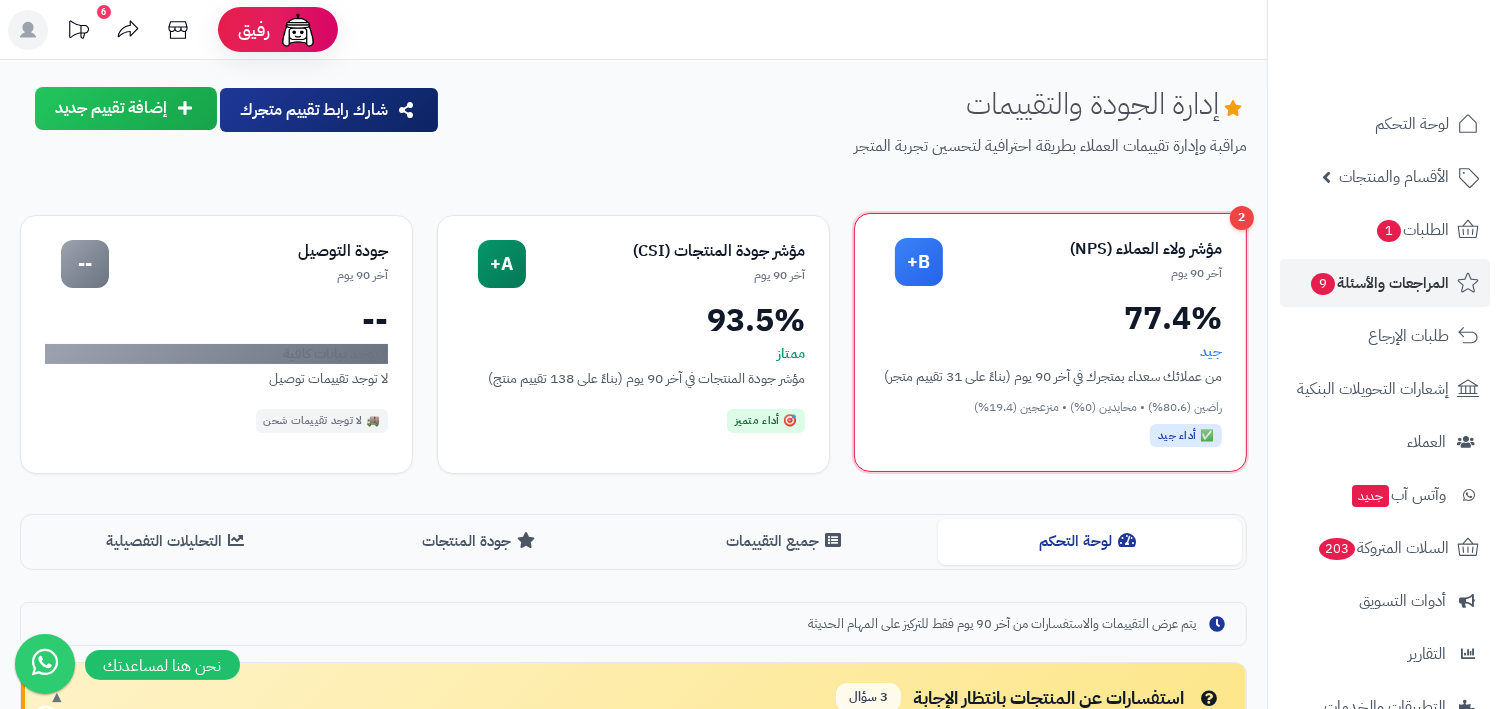 click on "77.4%" at bounding box center (1050, 318) 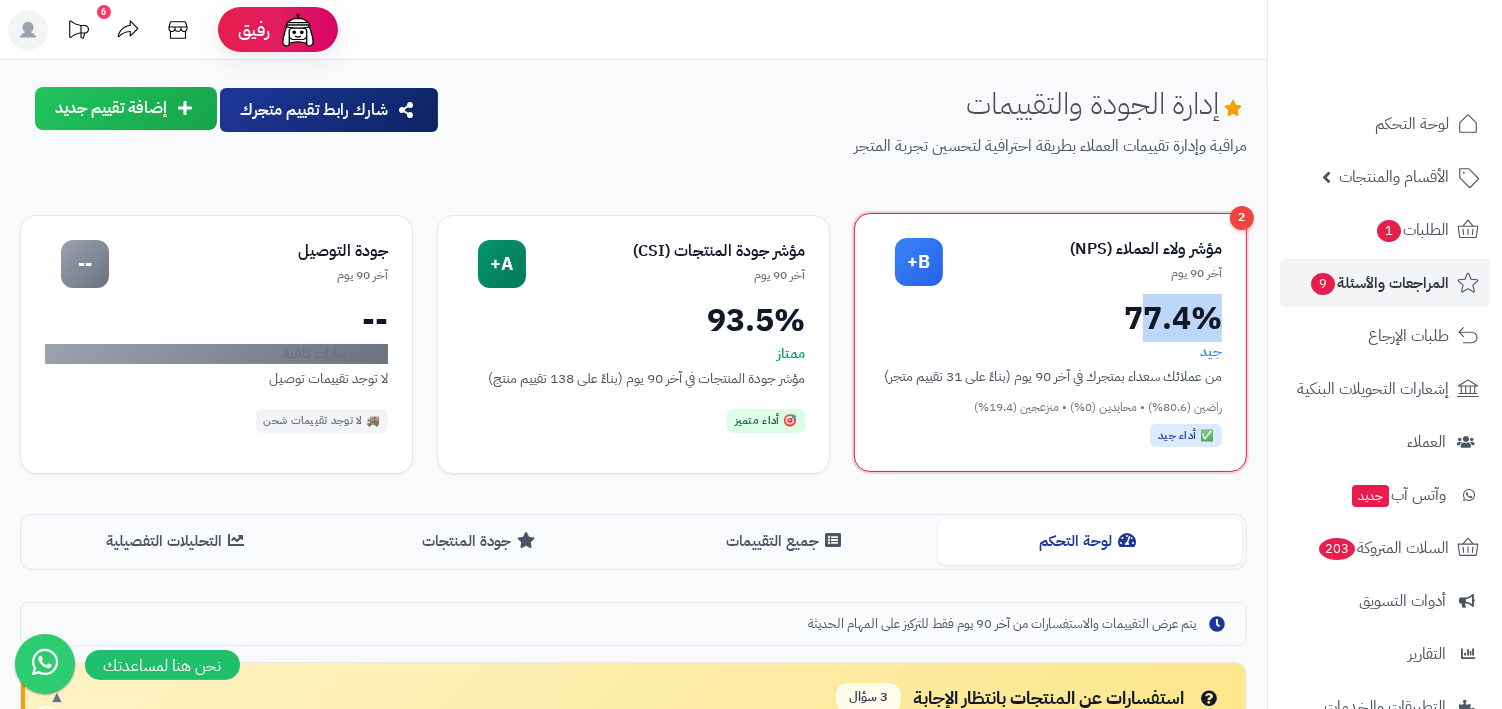click on "77.4%" at bounding box center (1050, 318) 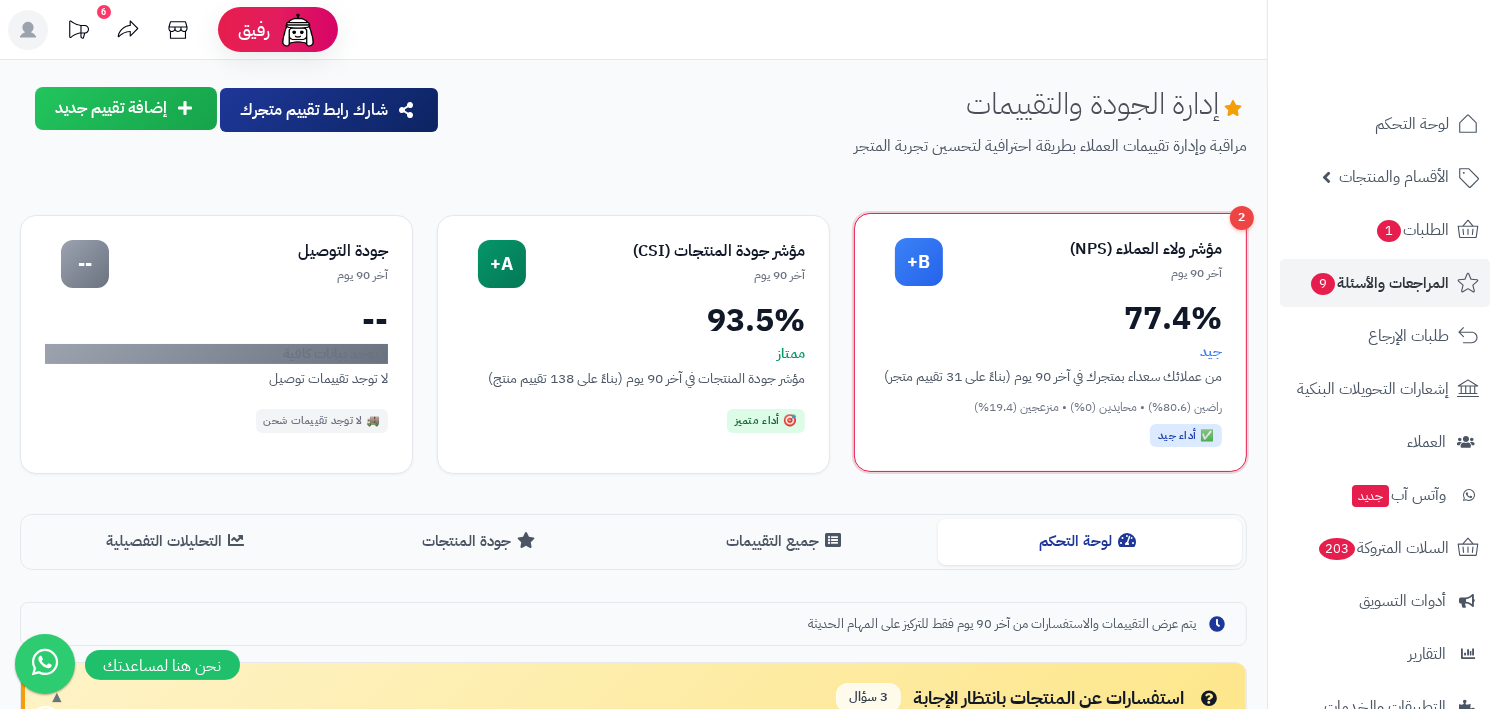 click on "77.4%" at bounding box center [1050, 318] 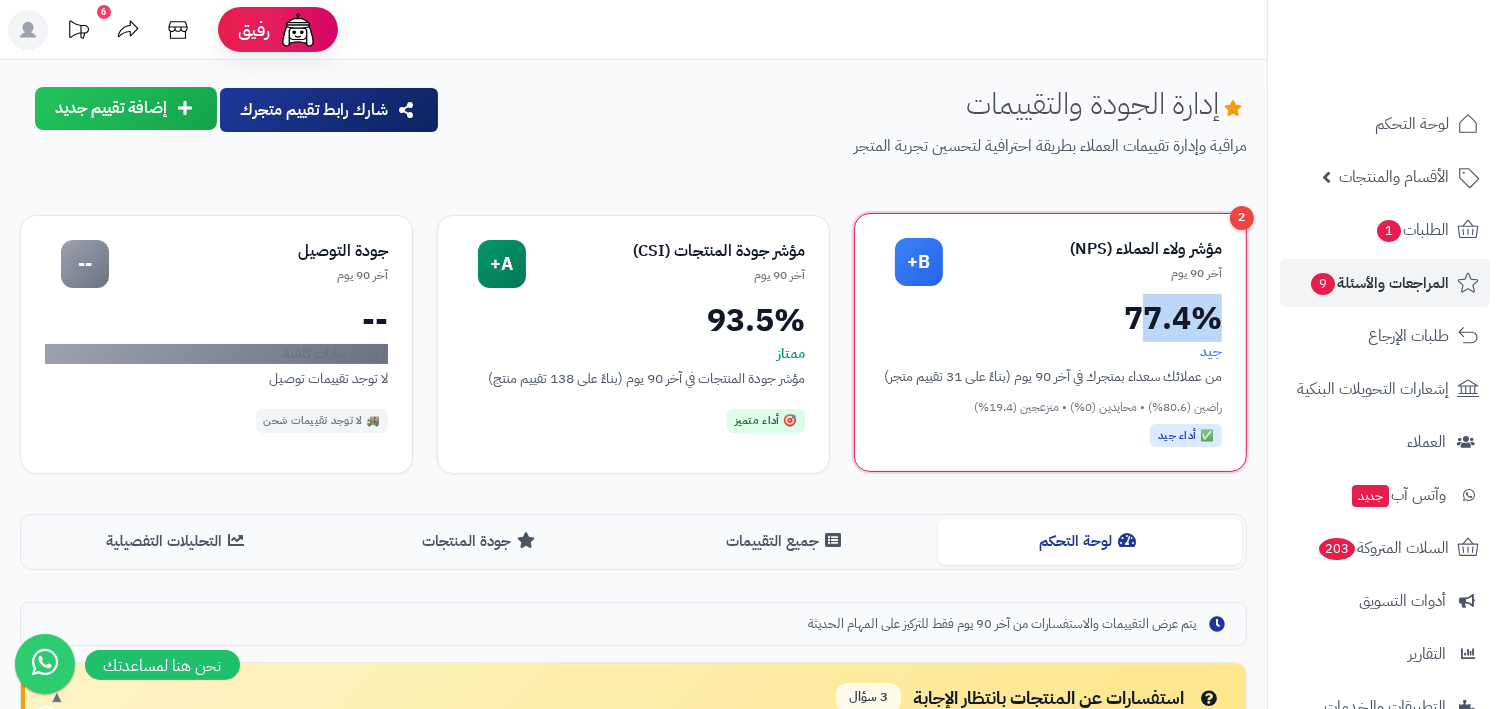 click on "77.4%" at bounding box center (1050, 318) 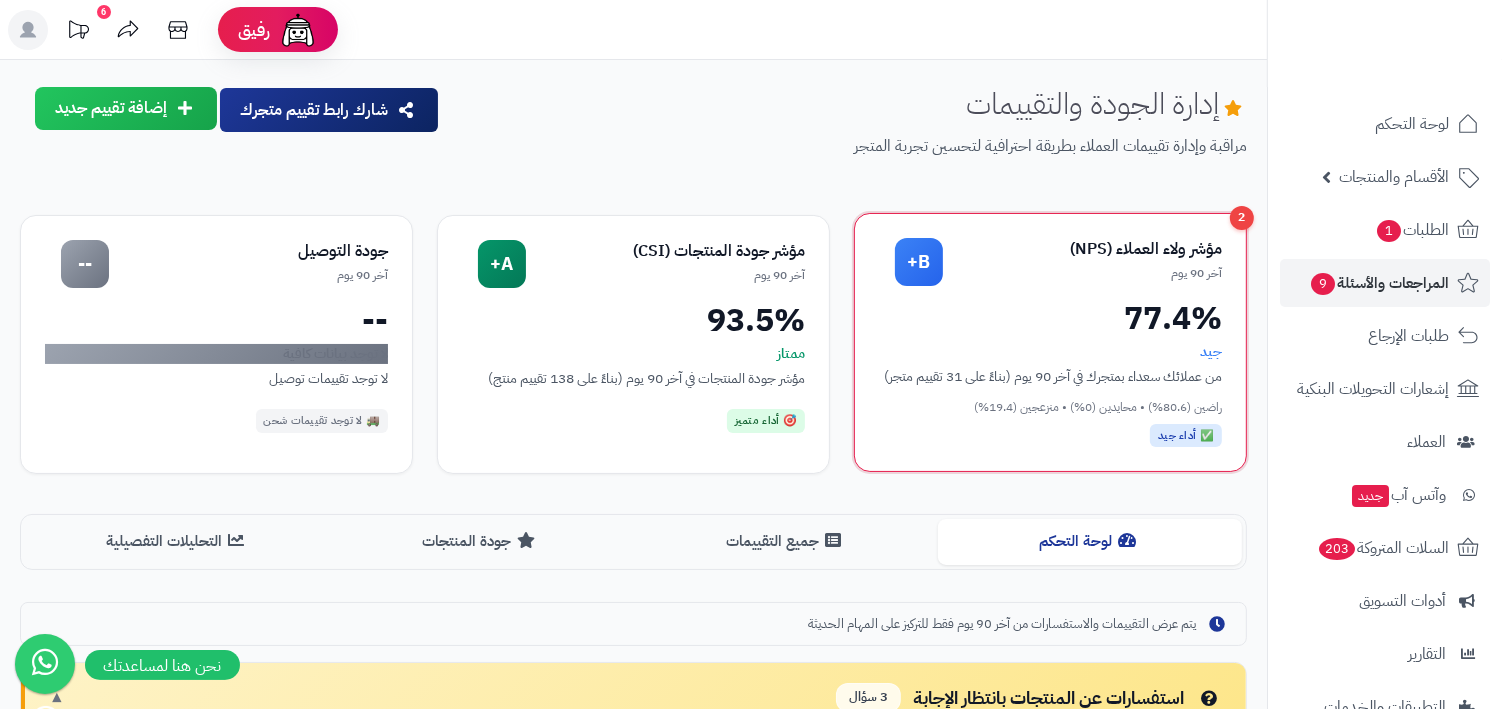 click on "77.4%" at bounding box center (1050, 318) 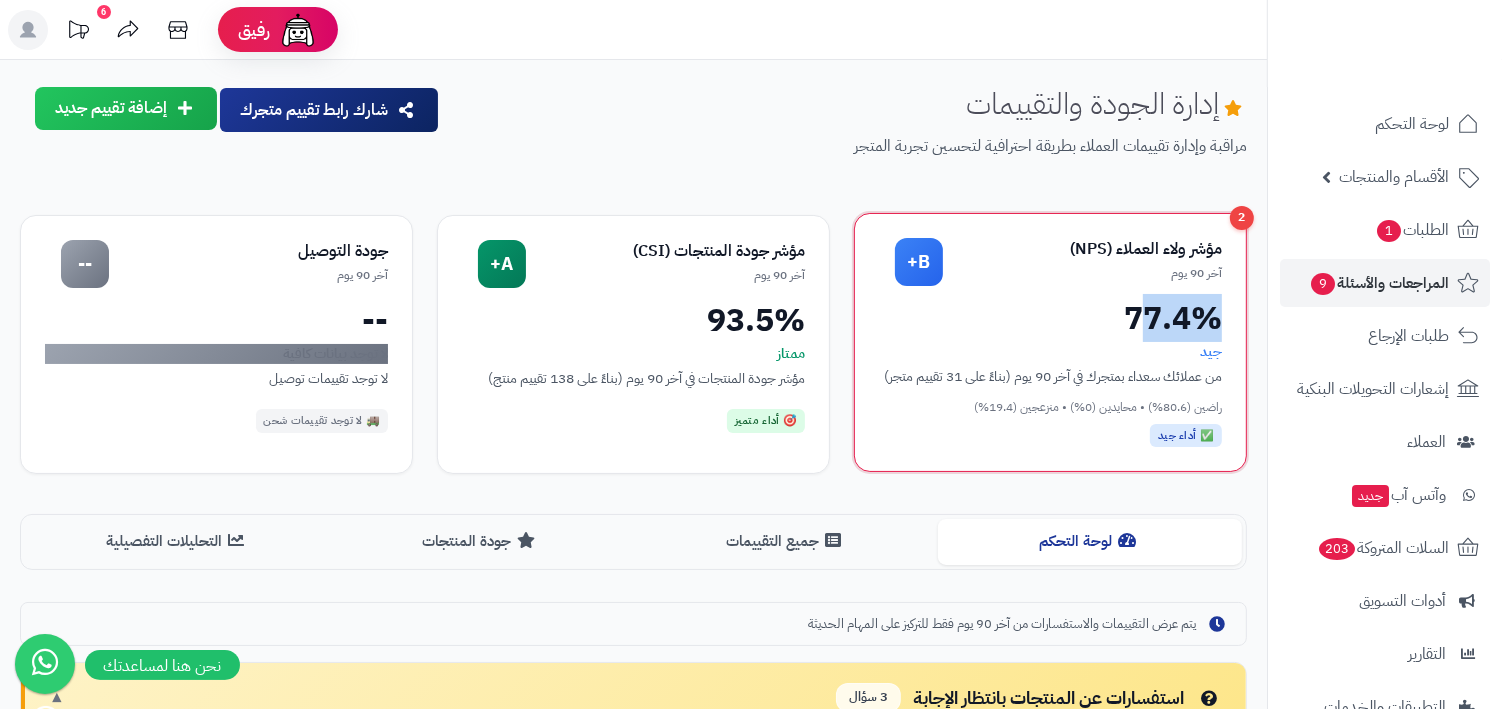 click on "77.4%" at bounding box center [1050, 318] 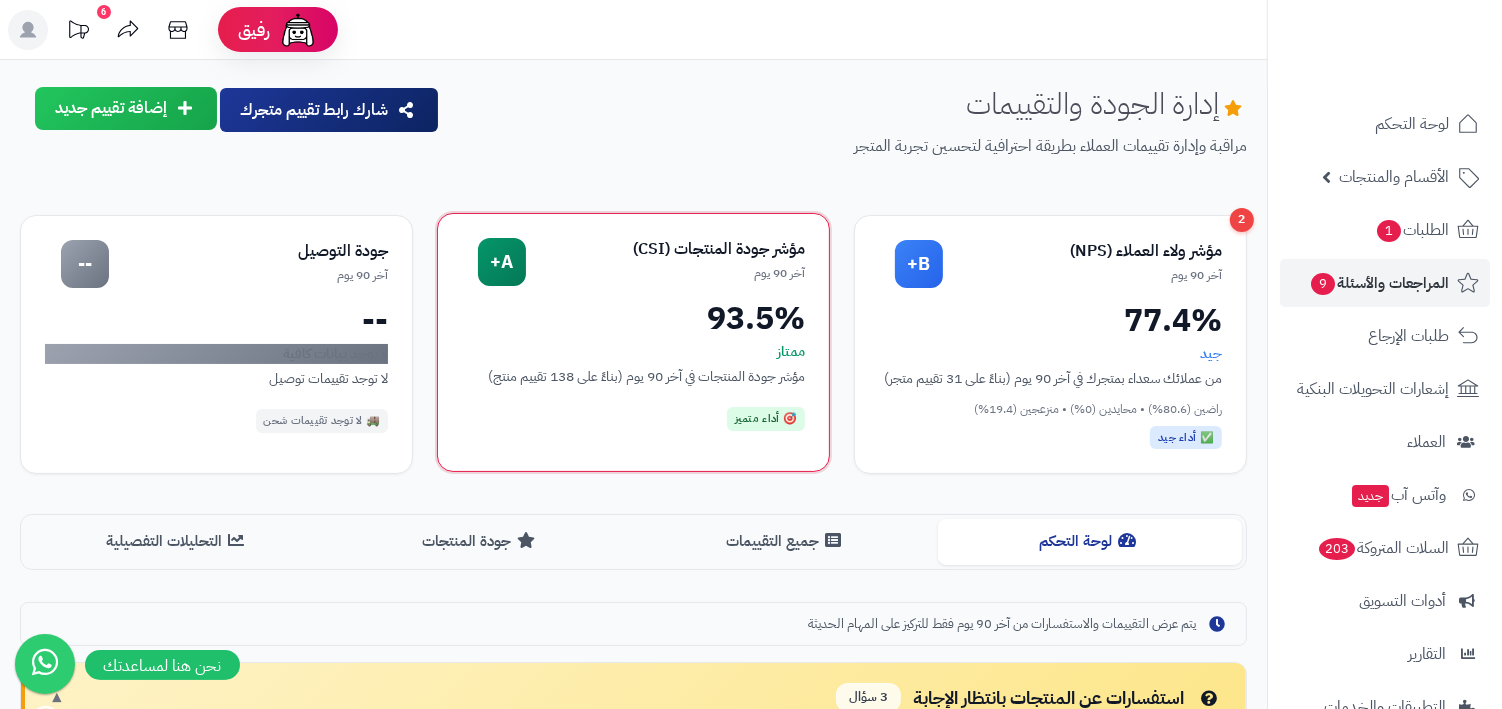 click on "93.5%" at bounding box center [633, 318] 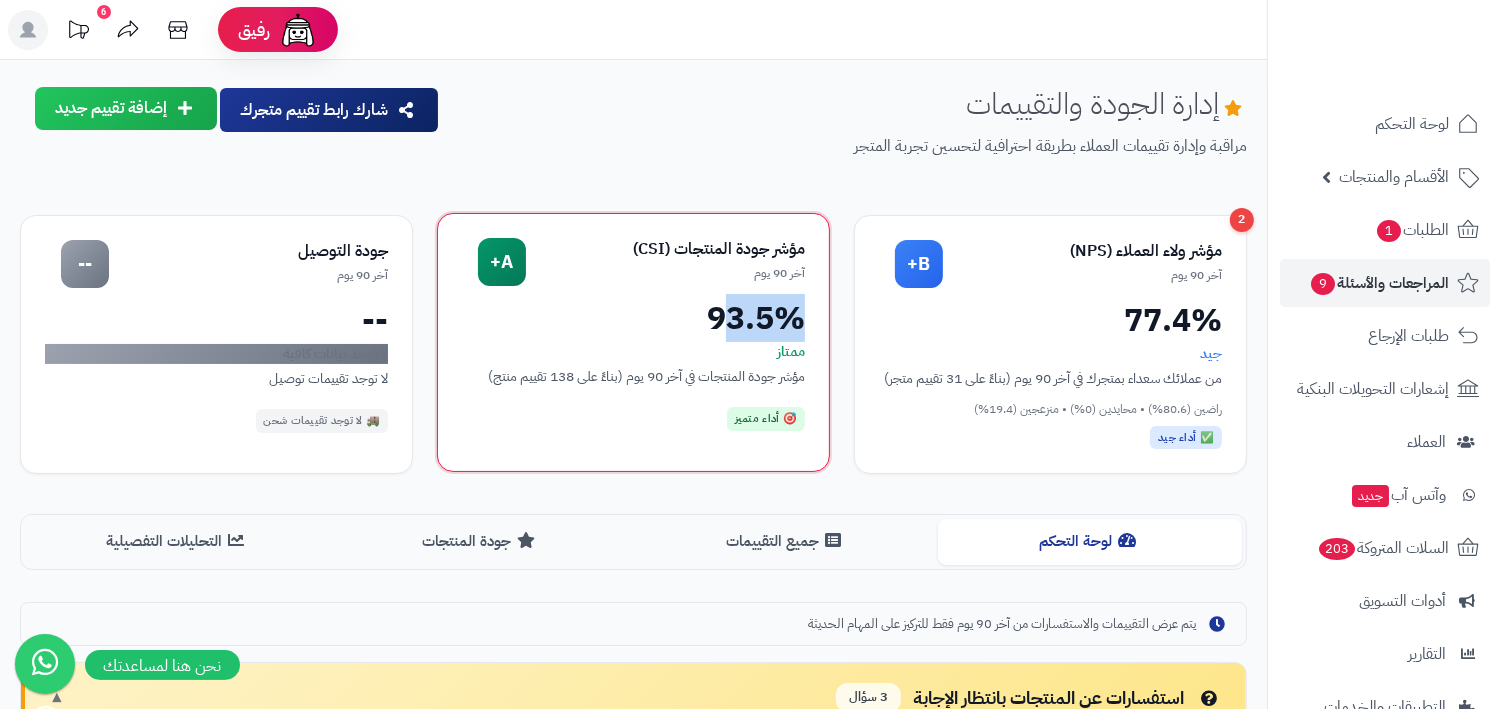 click on "93.5%" at bounding box center [633, 318] 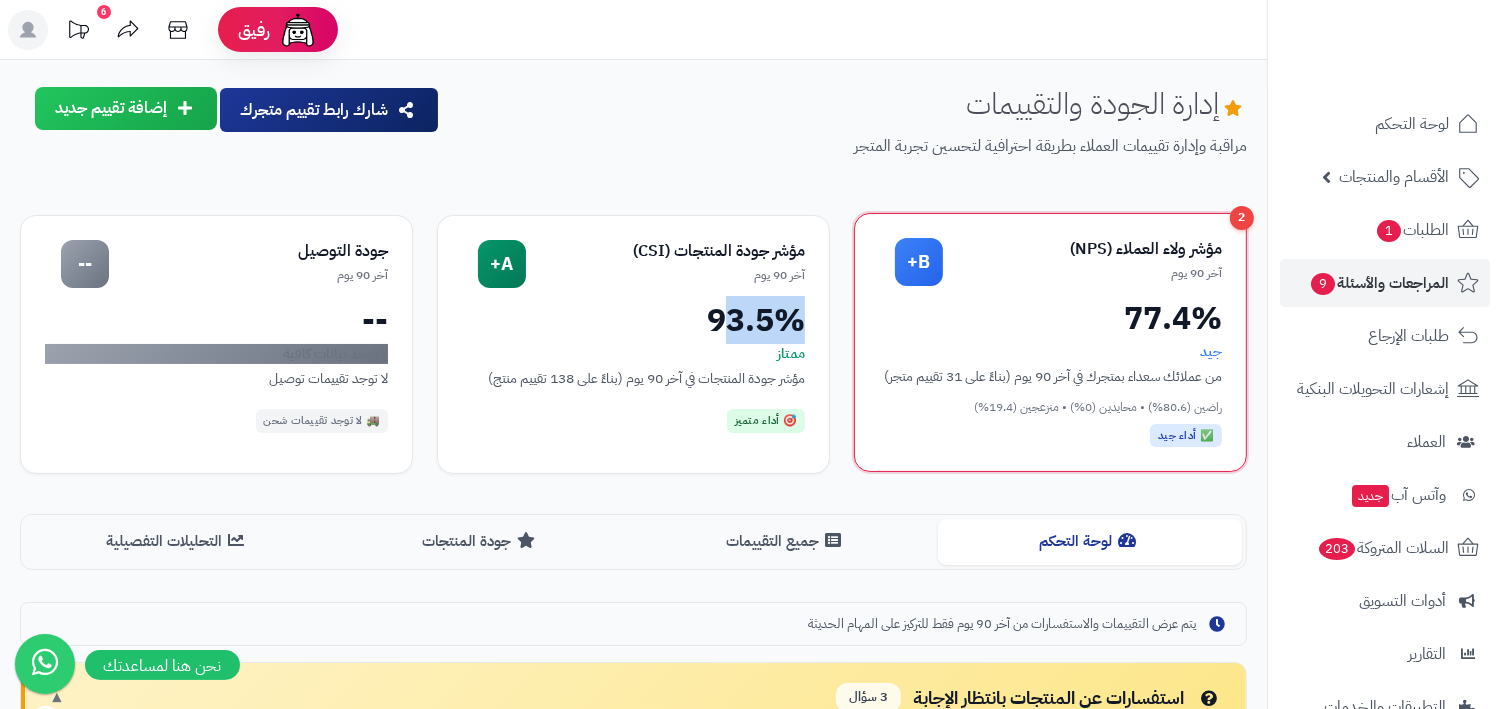 click on "آخر 90 يوم" at bounding box center [1082, 273] 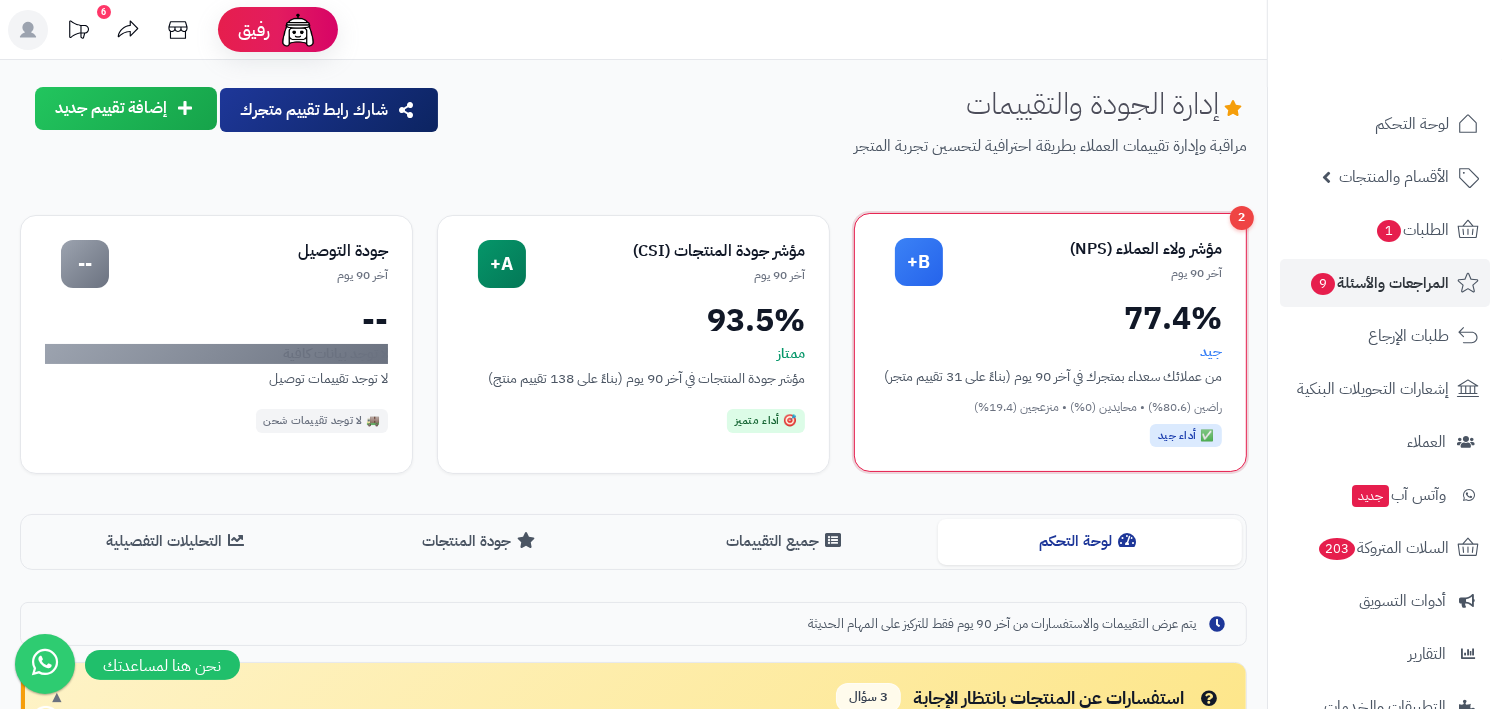 click on "جيد" at bounding box center (1050, 352) 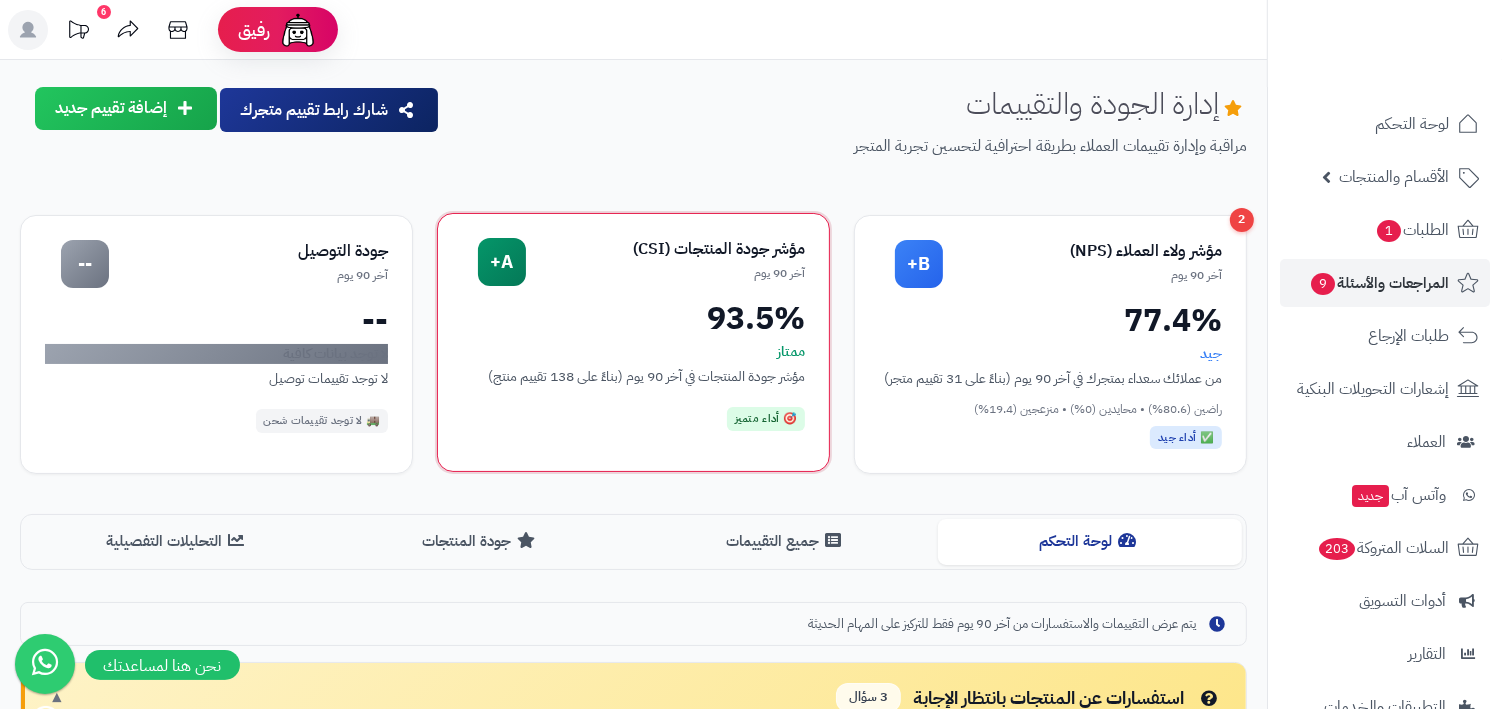 click on "93.5%" at bounding box center [633, 318] 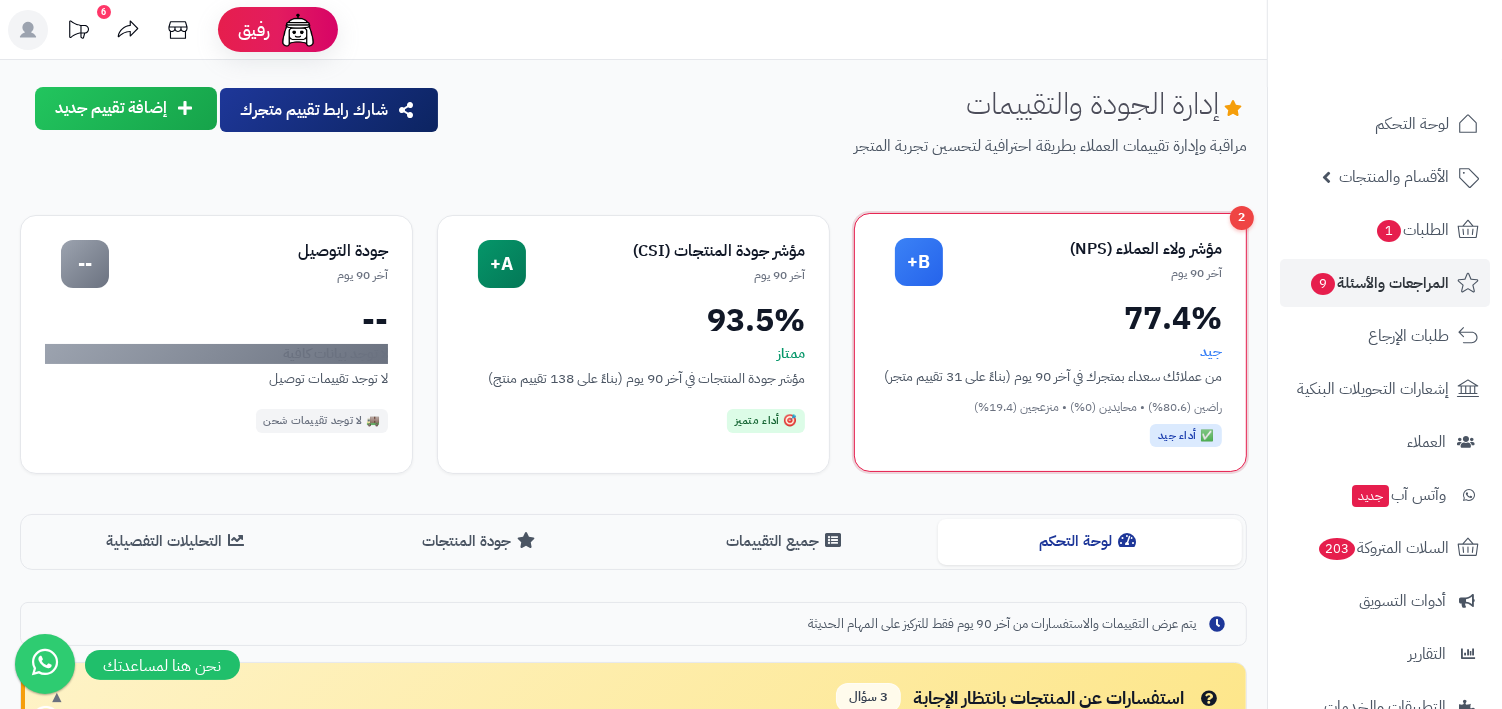 click on "من عملائك سعداء بمتجرك في آخر 90 يوم (بناءً على 31 تقييم متجر)" at bounding box center (1050, 376) 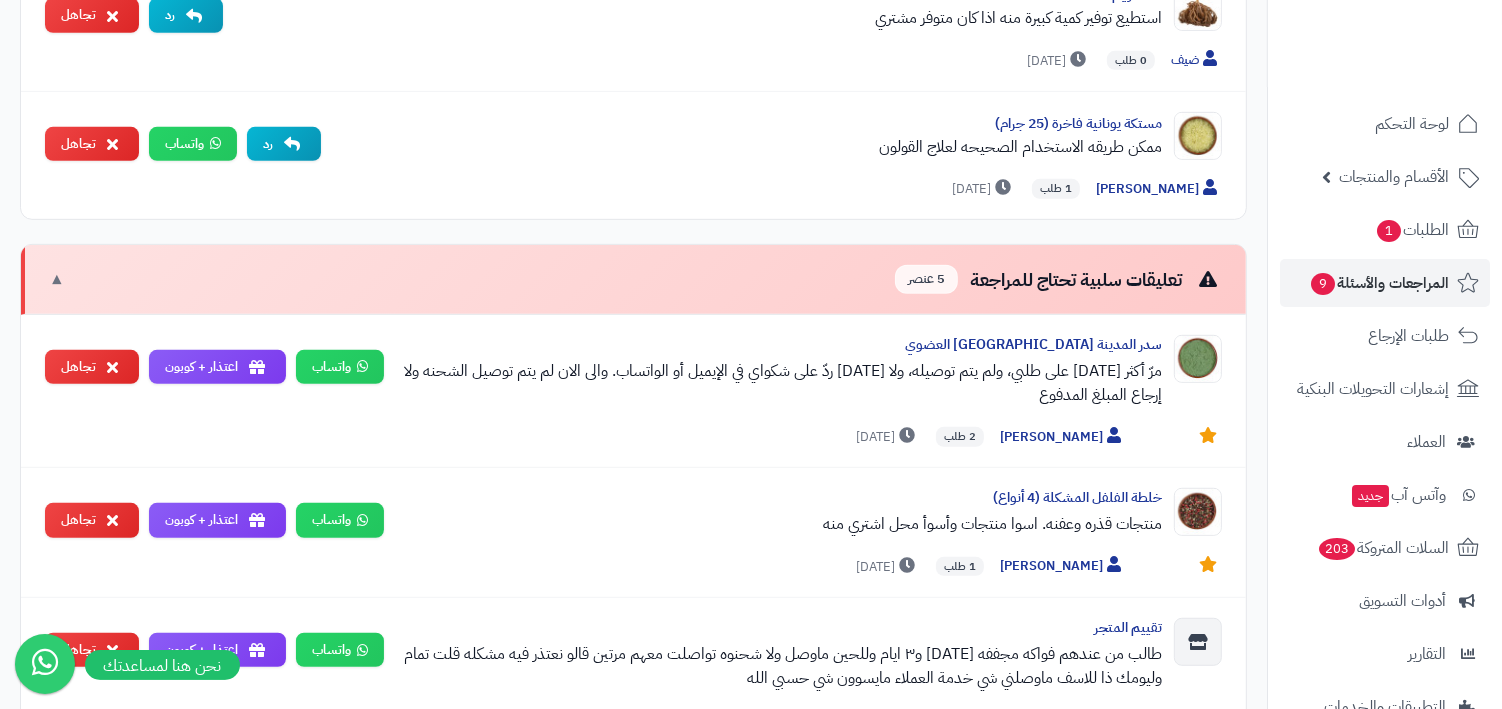 scroll, scrollTop: 934, scrollLeft: 0, axis: vertical 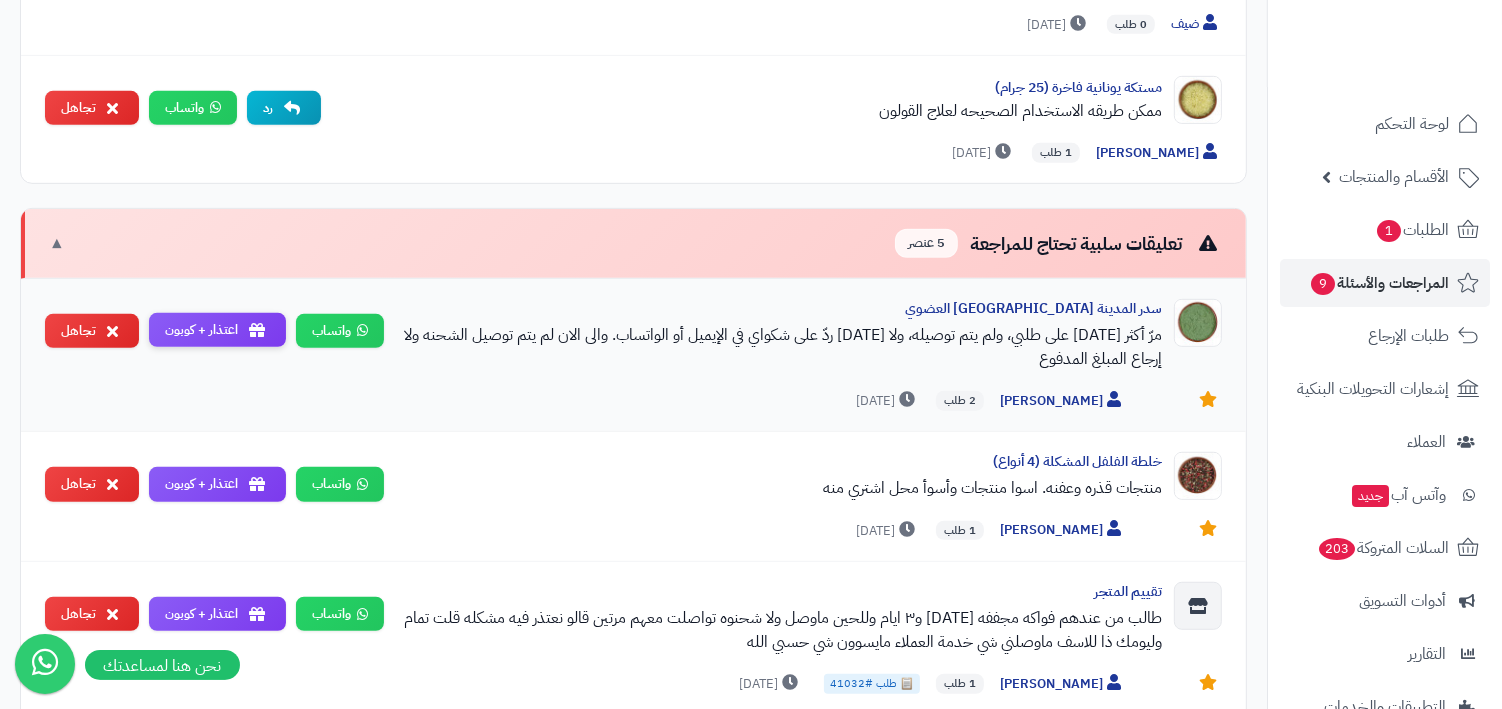 click on "اعتذار + كوبون" at bounding box center [217, 330] 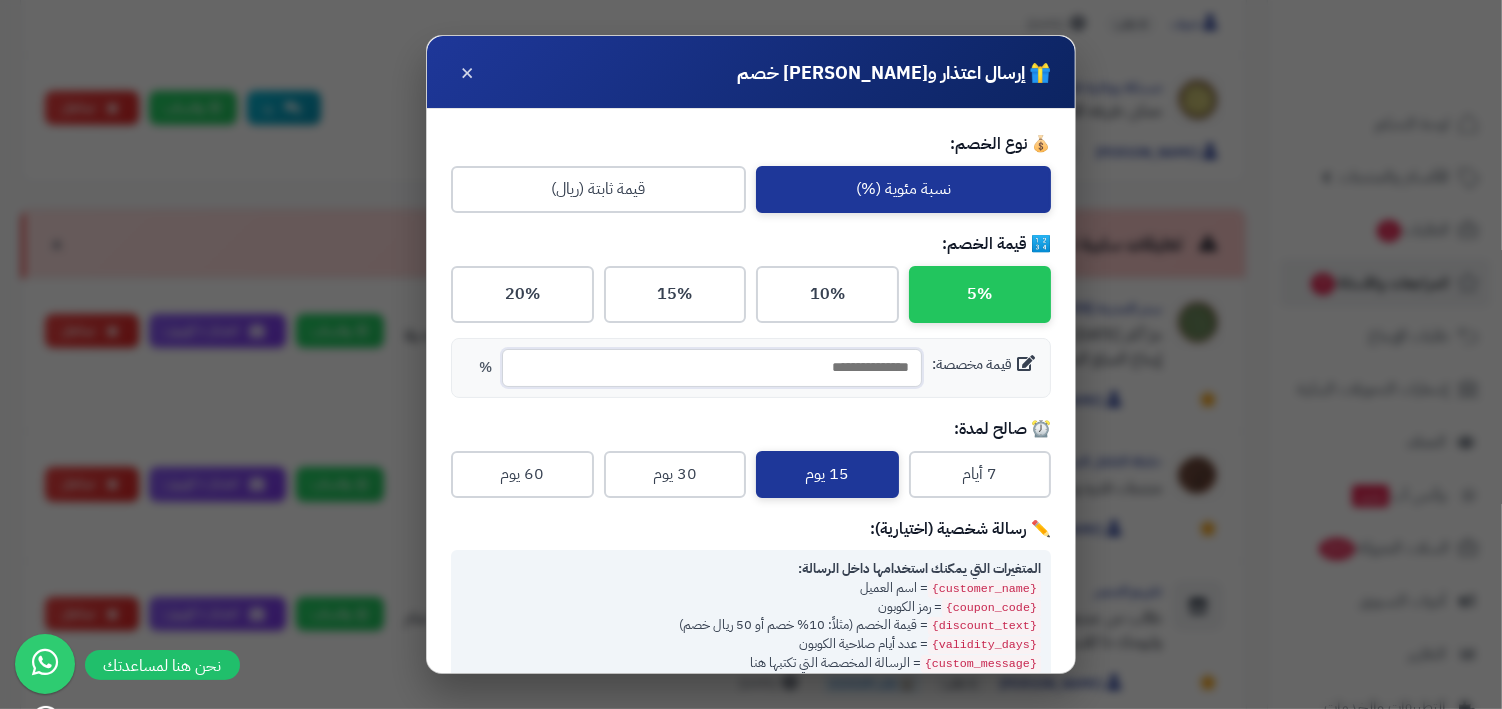 click at bounding box center [712, 368] 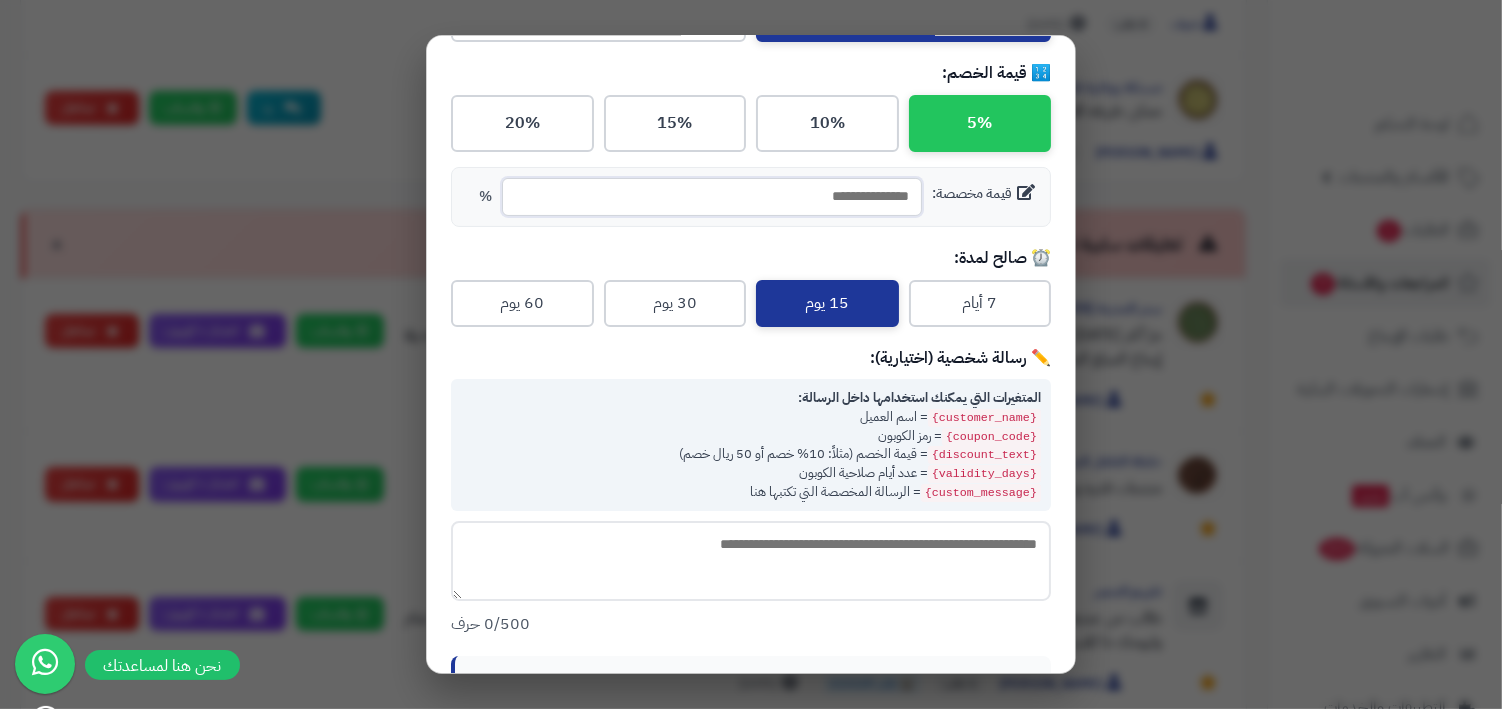 scroll, scrollTop: 245, scrollLeft: 0, axis: vertical 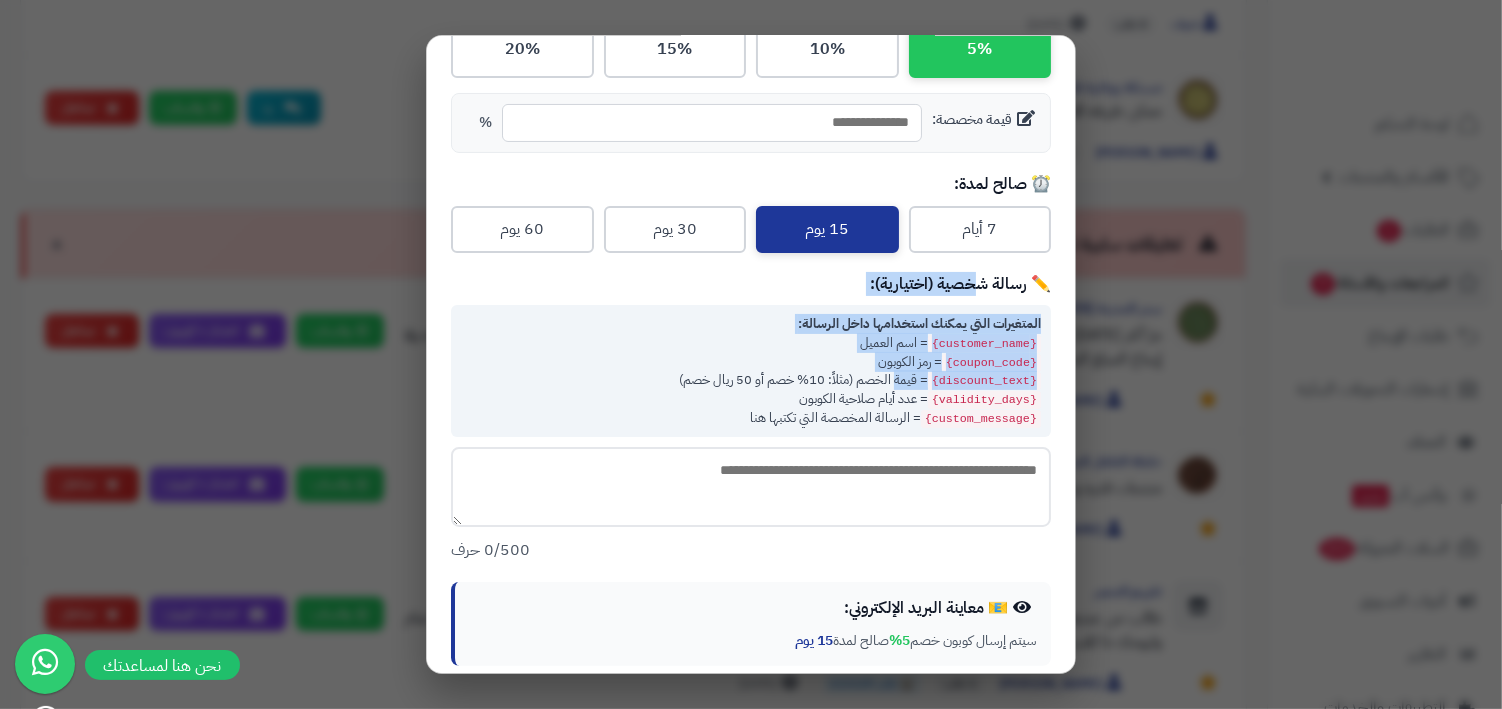 drag, startPoint x: 991, startPoint y: 282, endPoint x: 894, endPoint y: 366, distance: 128.31601 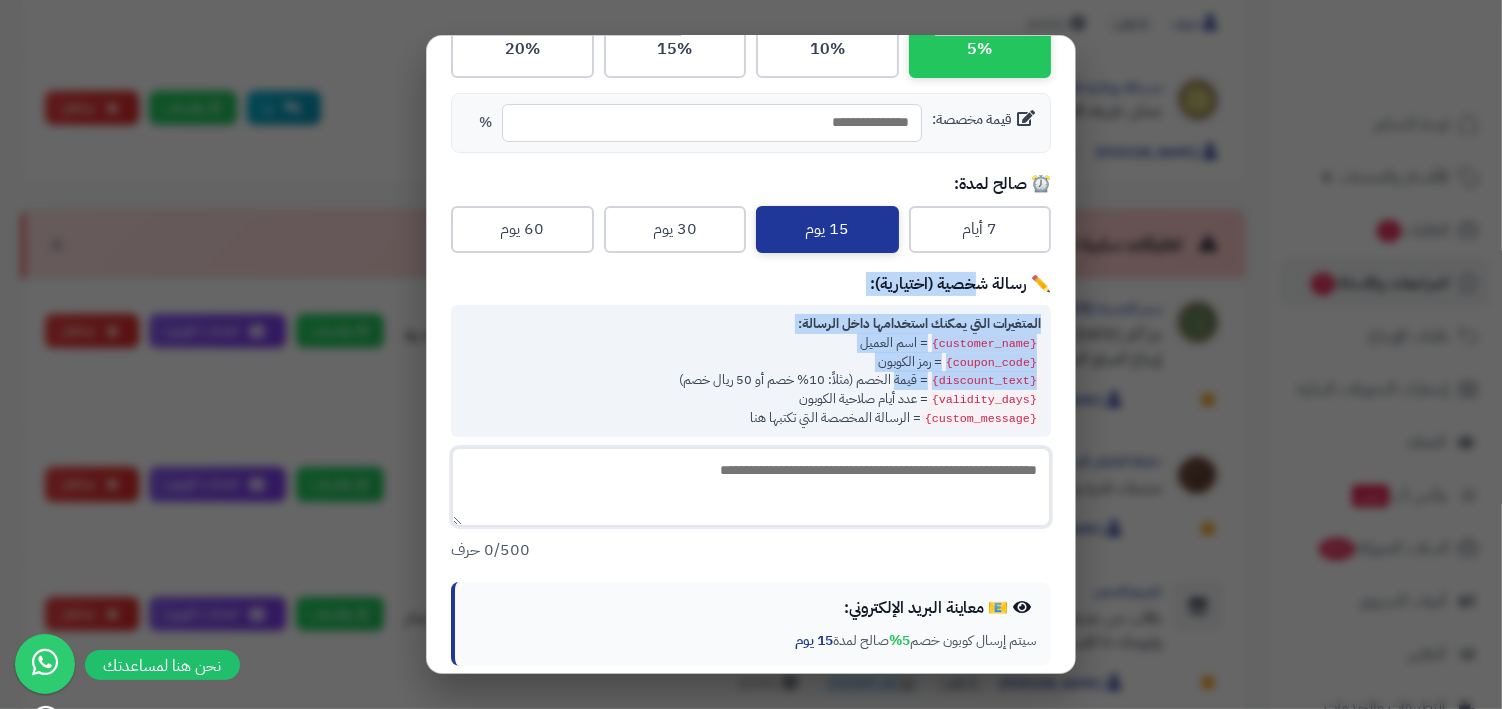 click at bounding box center [751, 487] 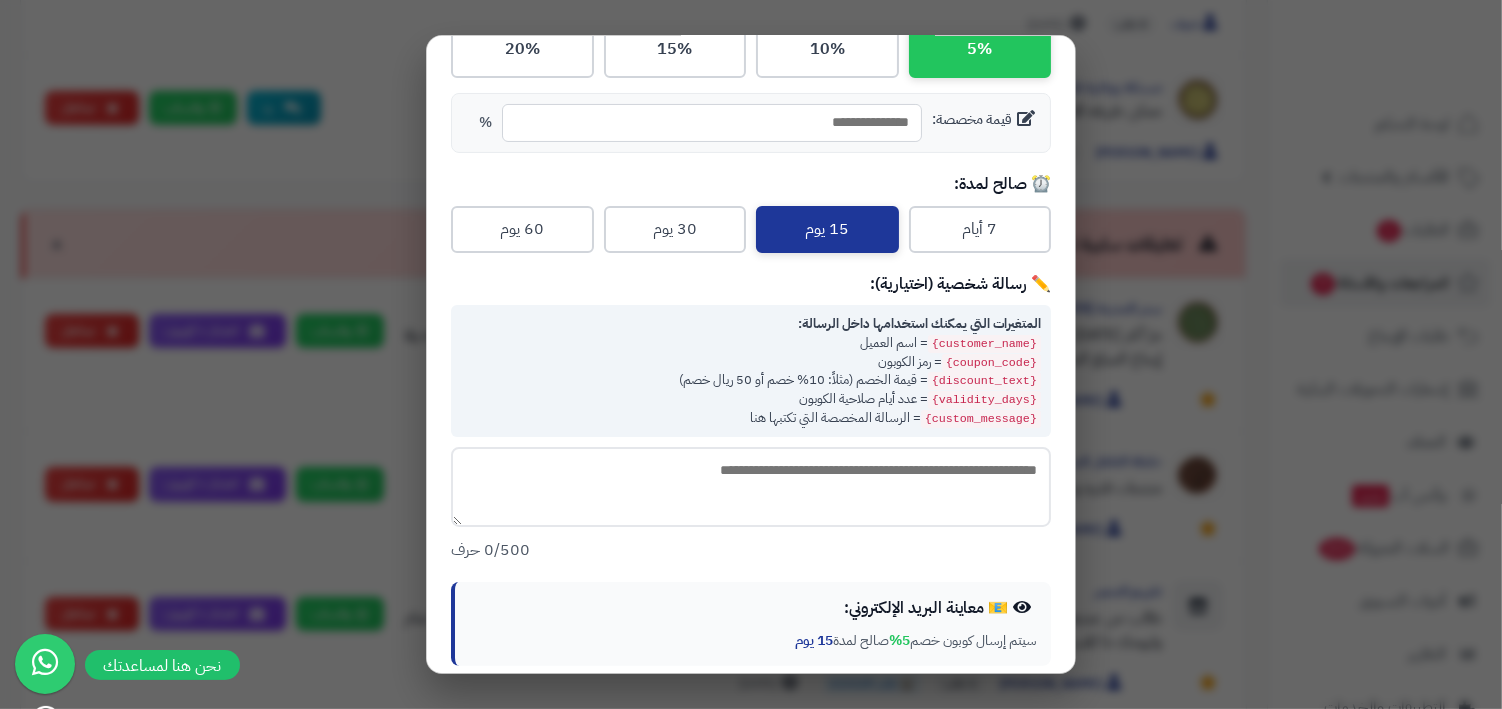 click on "المتغيرات التي يمكنك استخدامها داخل الرسالة:
{customer_name}  = اسم العميل
{coupon_code}  = رمز الكوبون
{discount_text}  = قيمة الخصم (مثلاً: 10% خصم أو 50 ريال خصم)
{validity_days}  = عدد أيام صلاحية الكوبون
{custom_message}  = الرسالة المخصصة التي تكتبها هنا" at bounding box center (751, 371) 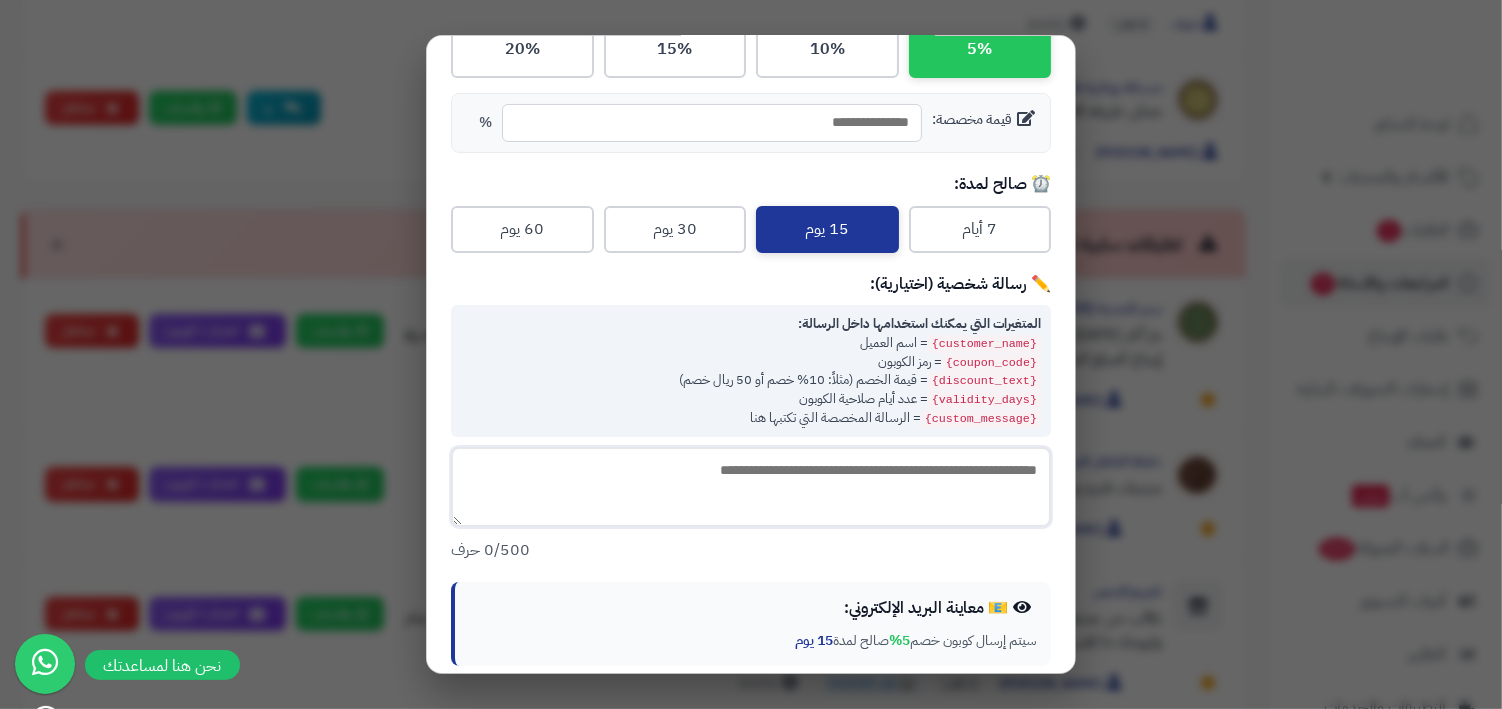 click at bounding box center (751, 487) 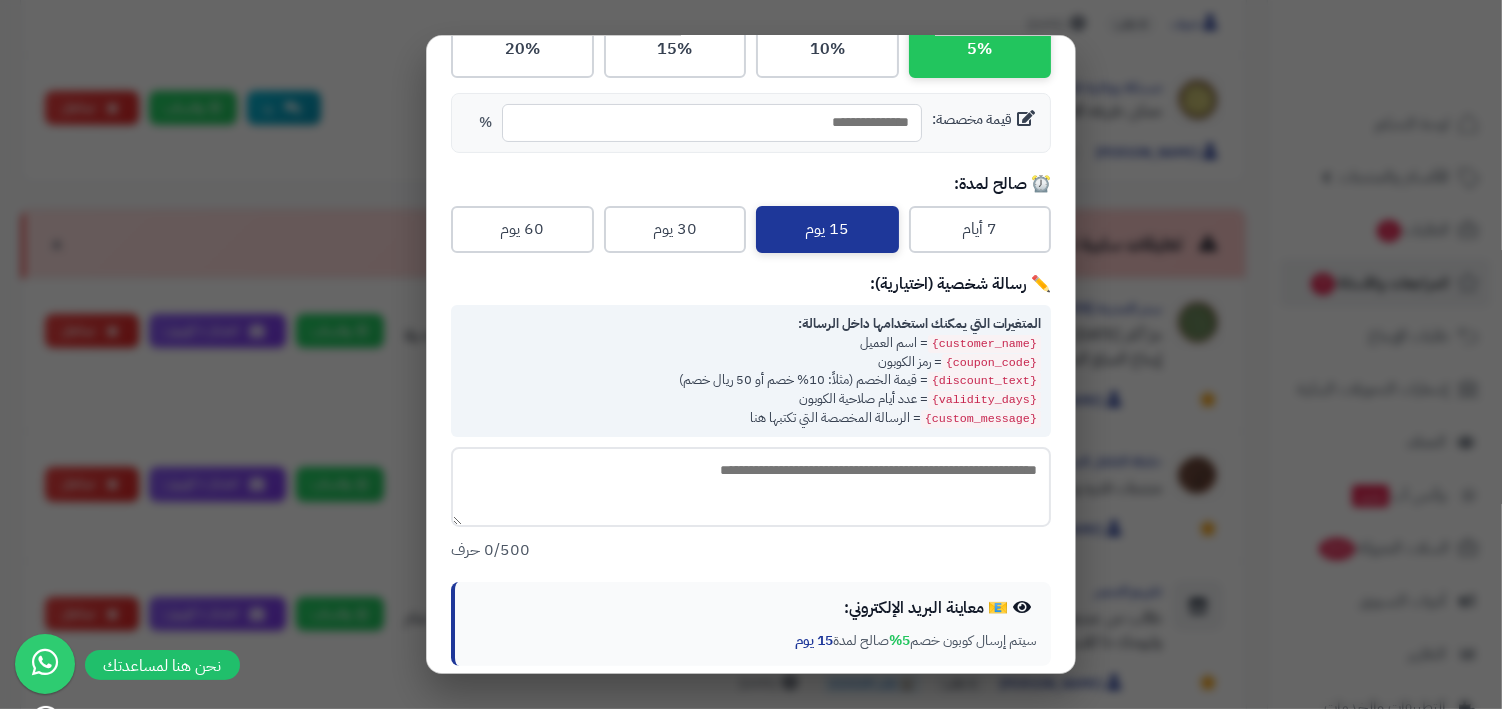 click on "0 /500 حرف" at bounding box center [751, 550] 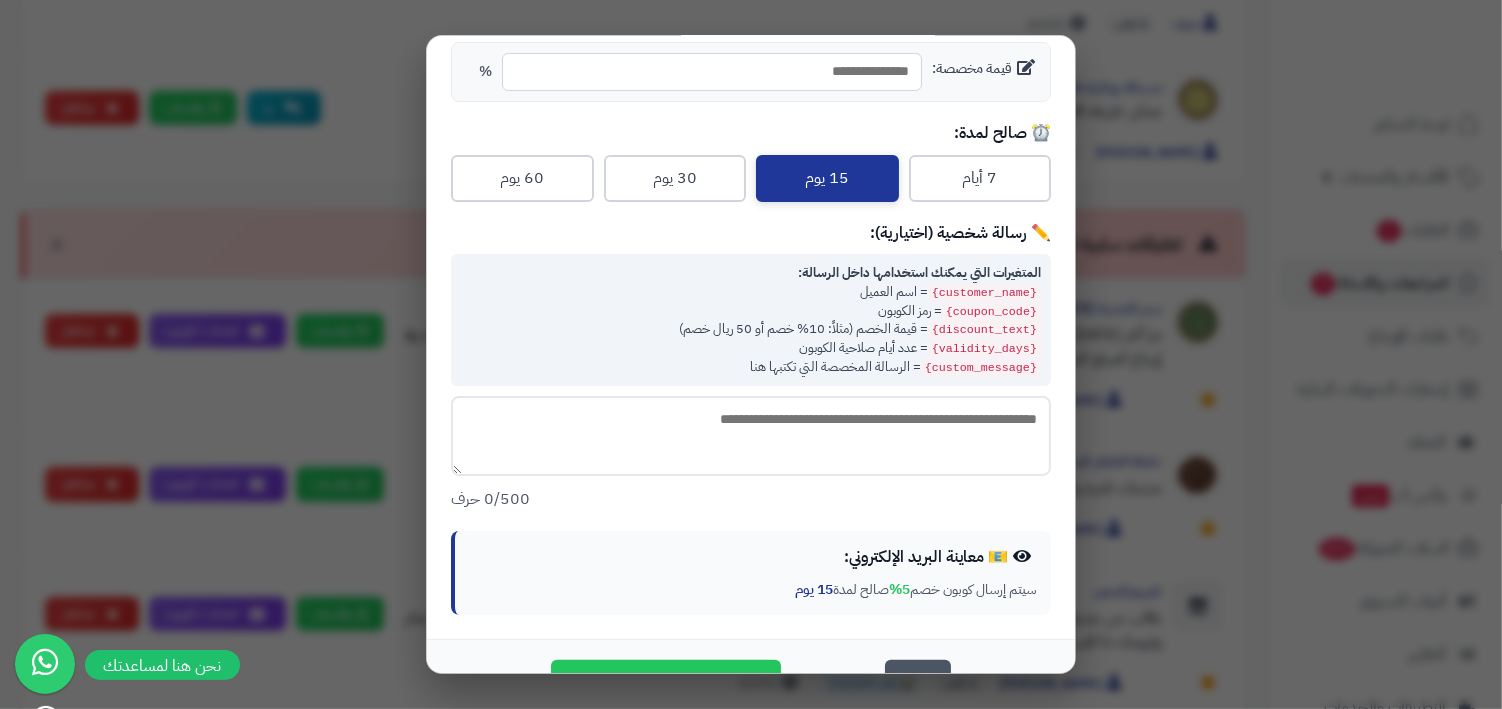 scroll, scrollTop: 288, scrollLeft: 0, axis: vertical 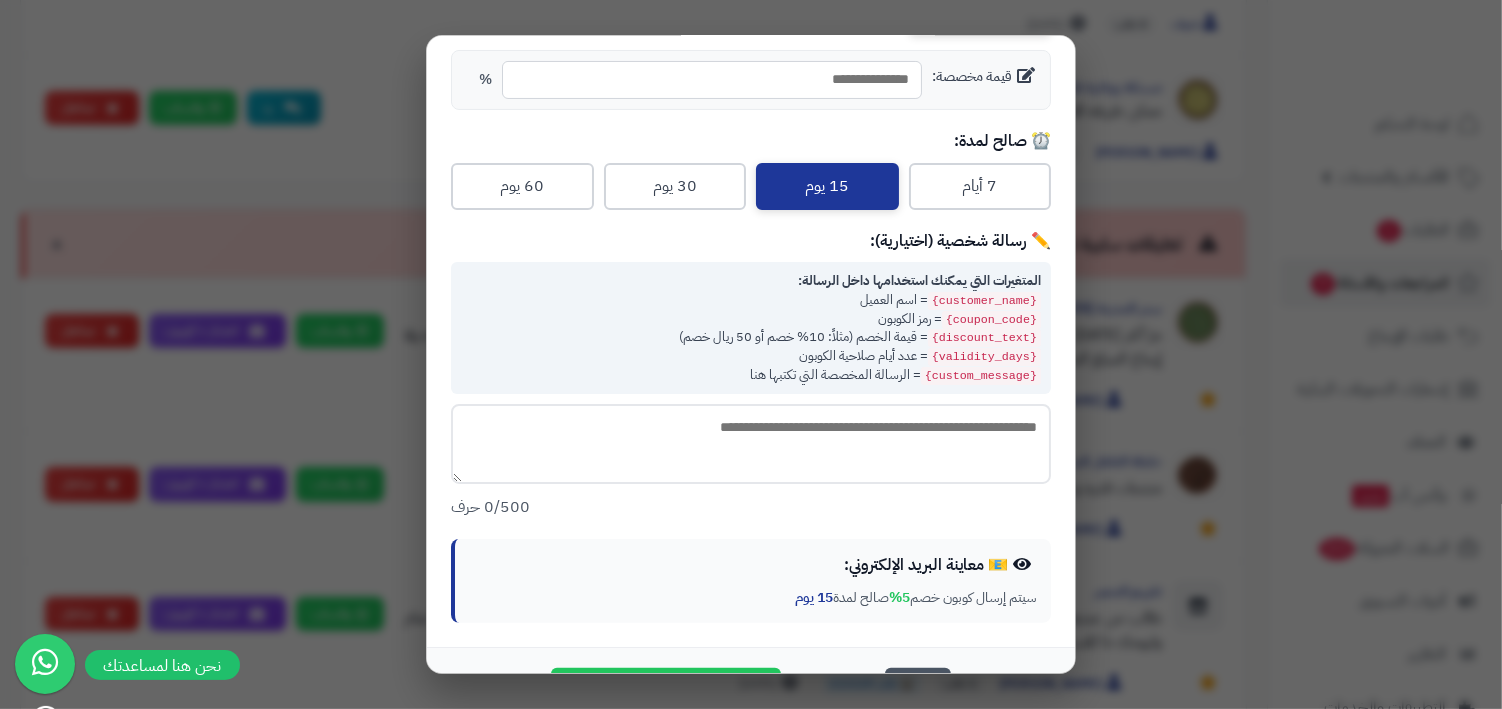 click on "✏️ رسالة شخصية (اختيارية):" at bounding box center (751, 241) 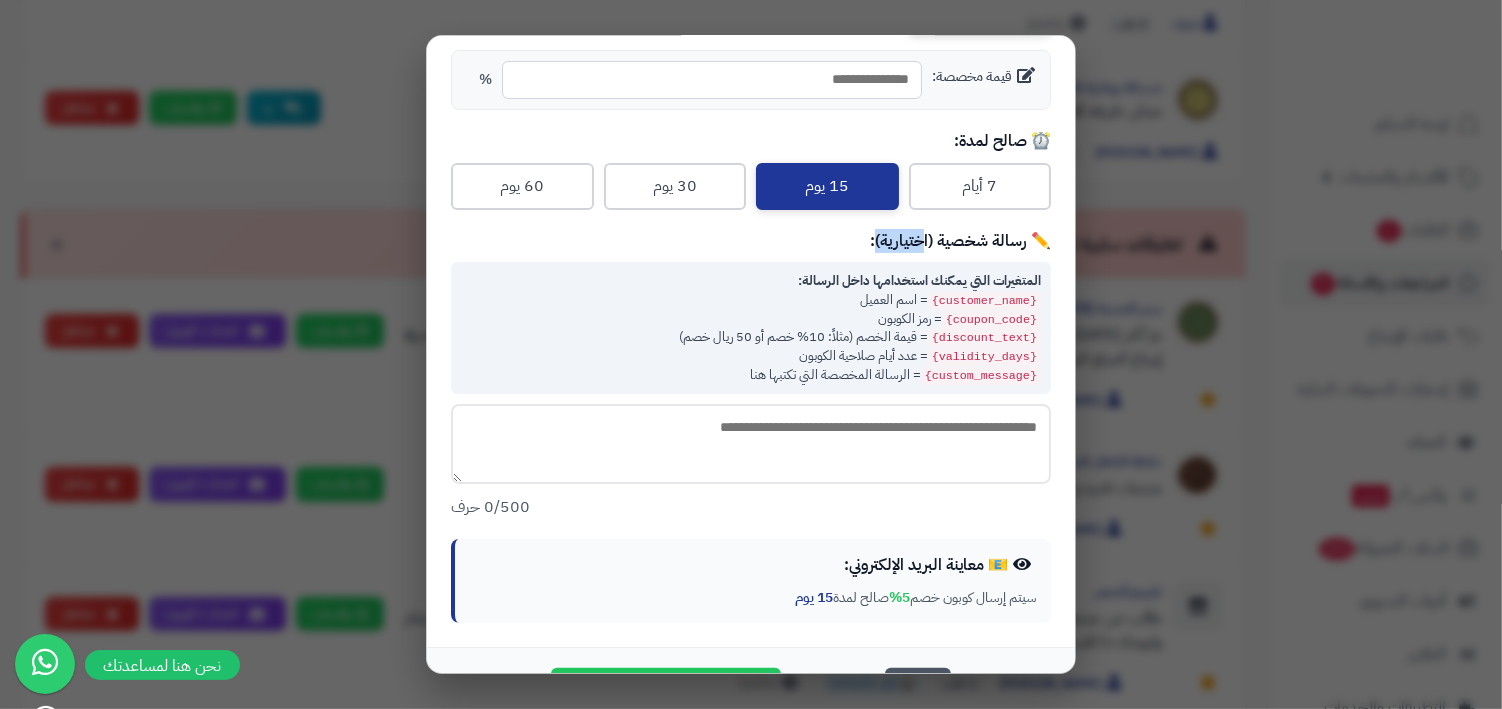click on "✏️ رسالة شخصية (اختيارية):" at bounding box center [751, 241] 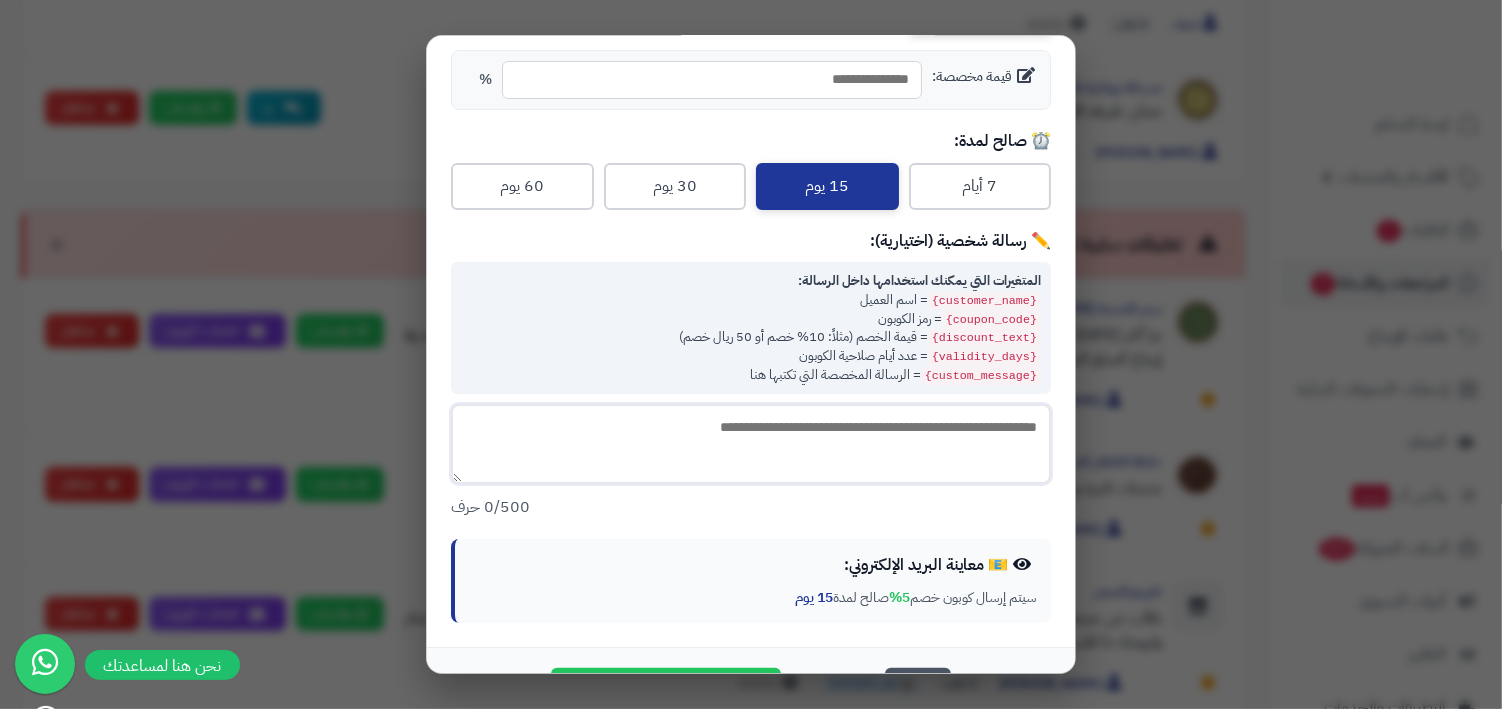 click at bounding box center (751, 444) 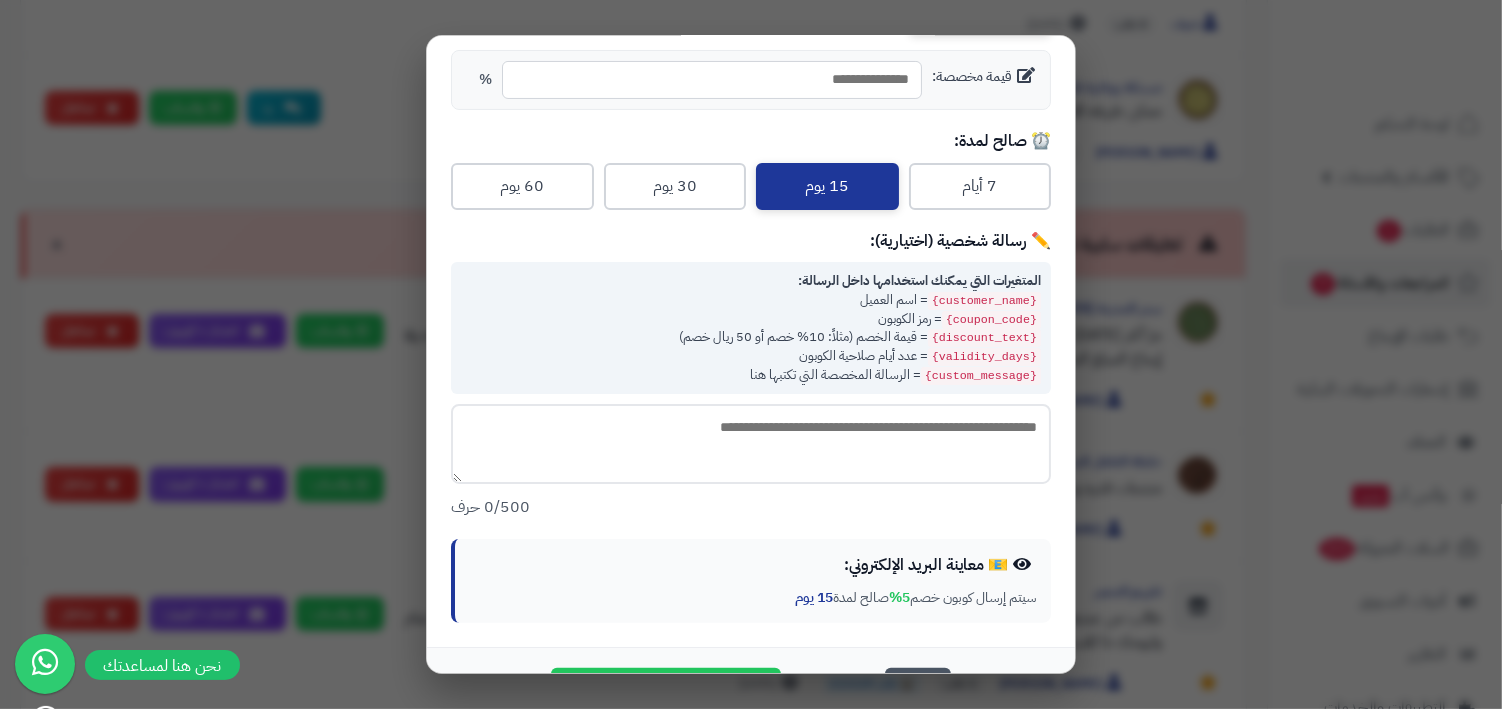 click on "✏️ رسالة شخصية (اختيارية):" at bounding box center (751, 241) 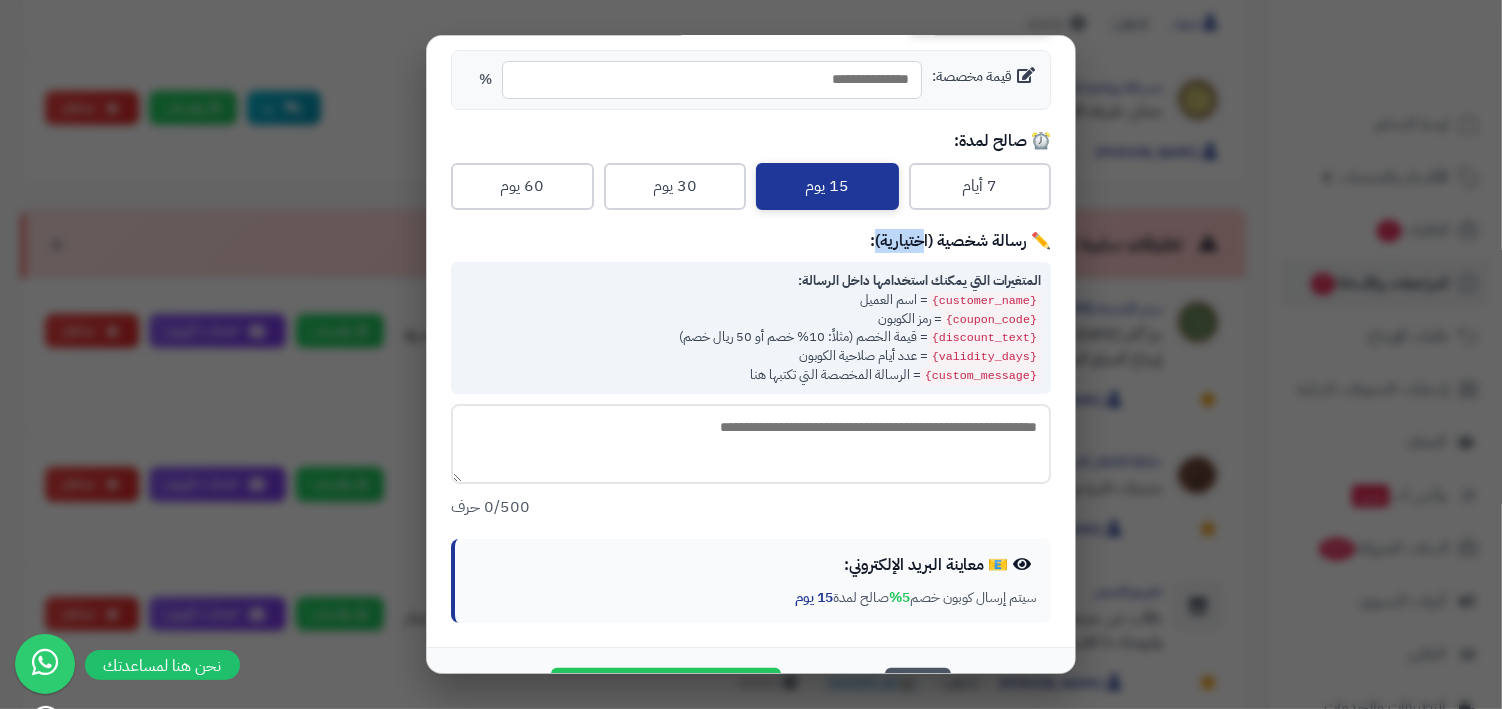 click on "✏️ رسالة شخصية (اختيارية):" at bounding box center [751, 241] 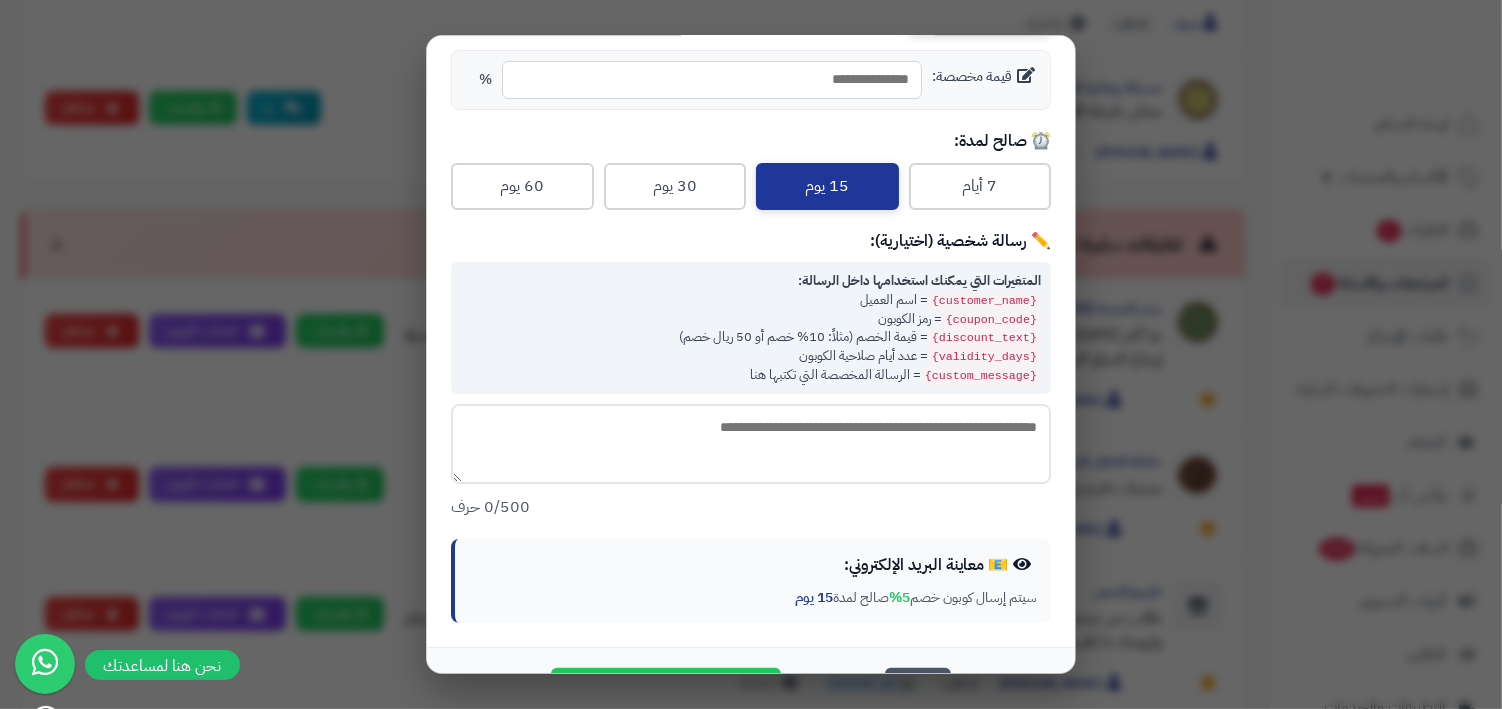 scroll, scrollTop: 340, scrollLeft: 0, axis: vertical 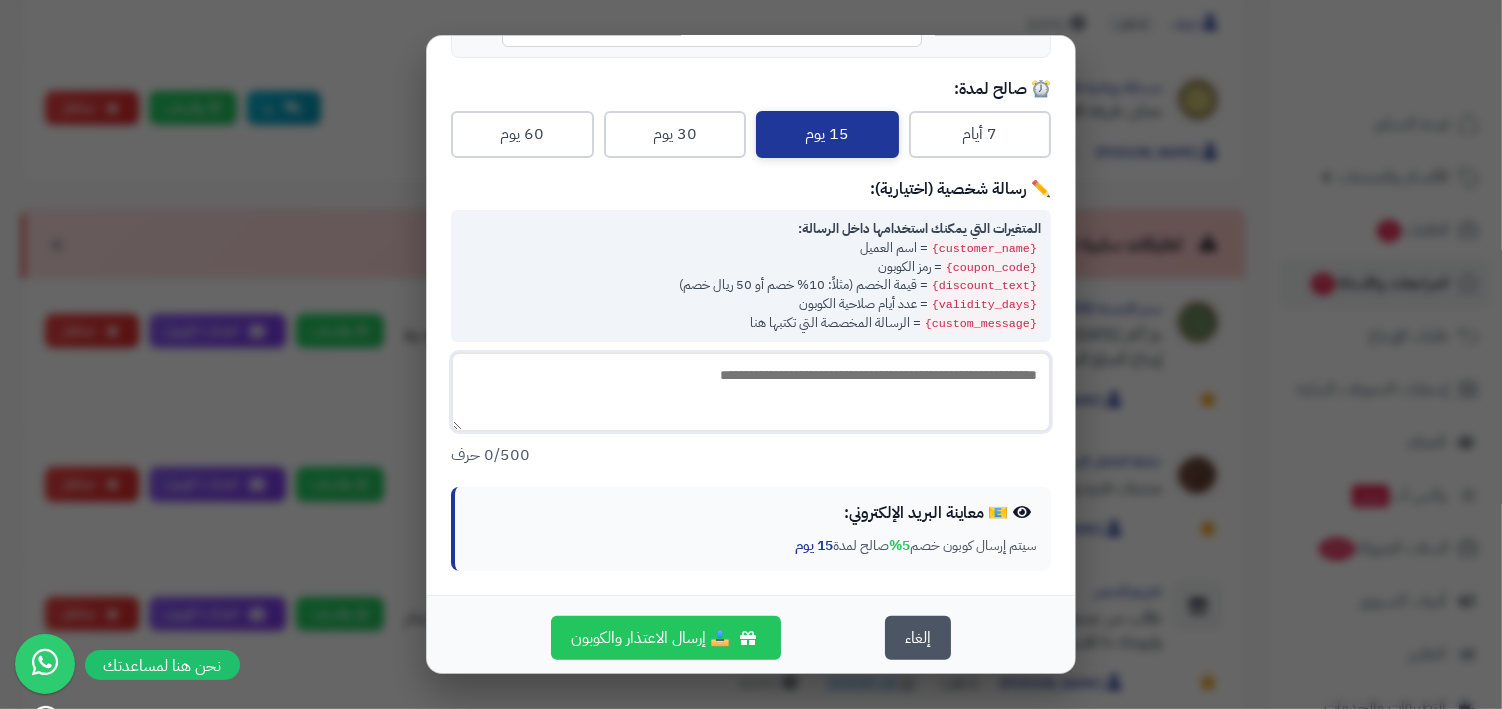 click at bounding box center (751, 392) 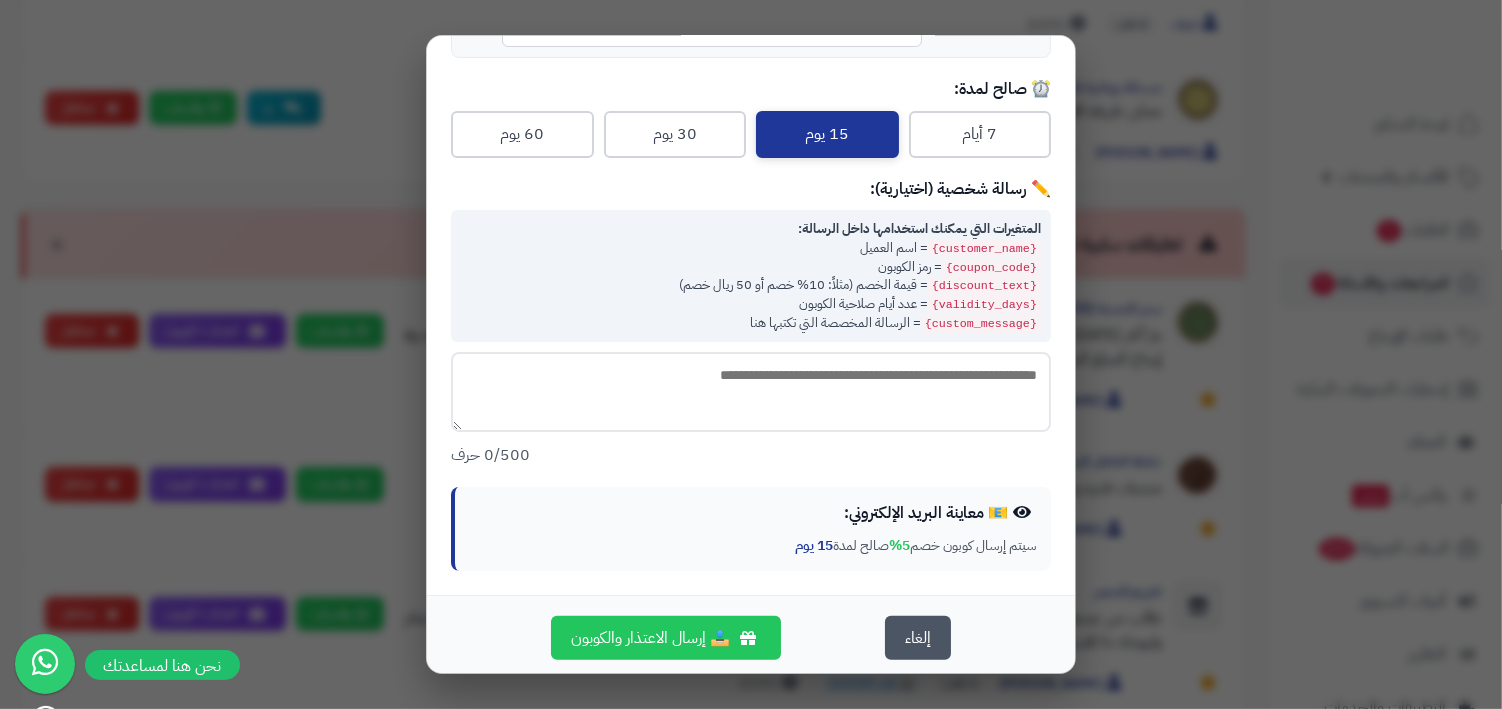click on "📧 معاينة البريد الإلكتروني:
سيتم إرسال كوبون خصم  5%
صالح لمدة  15 يوم" at bounding box center (751, 529) 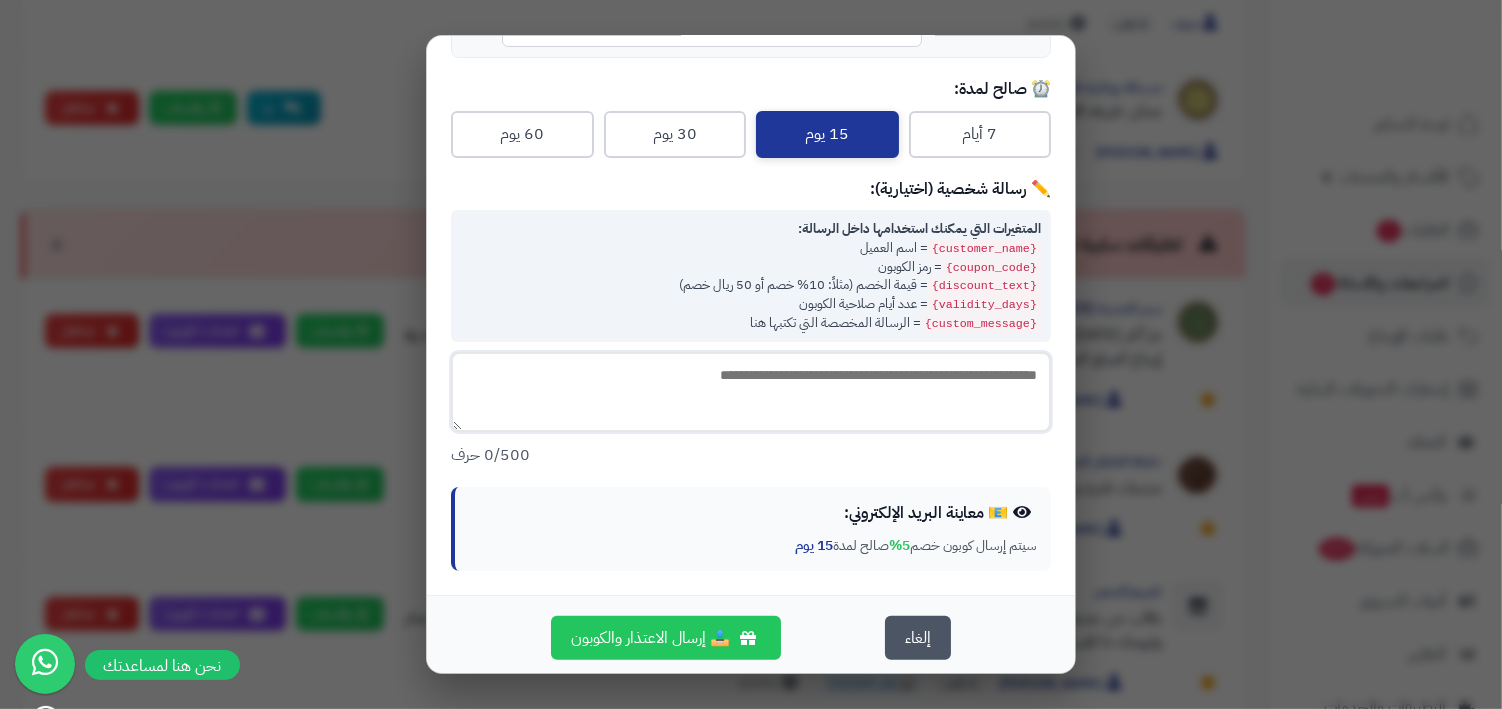 click at bounding box center (751, 392) 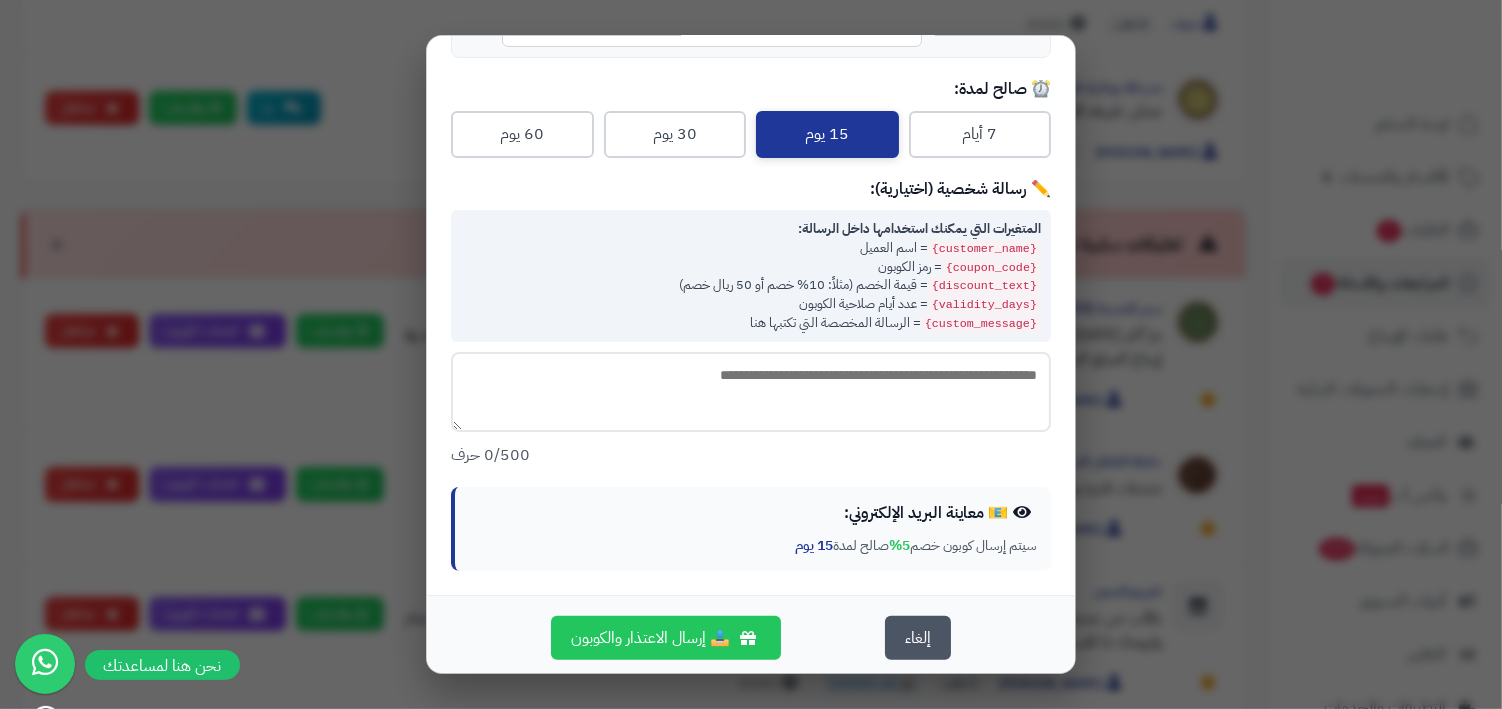 click on "0 /500 حرف" at bounding box center (751, 455) 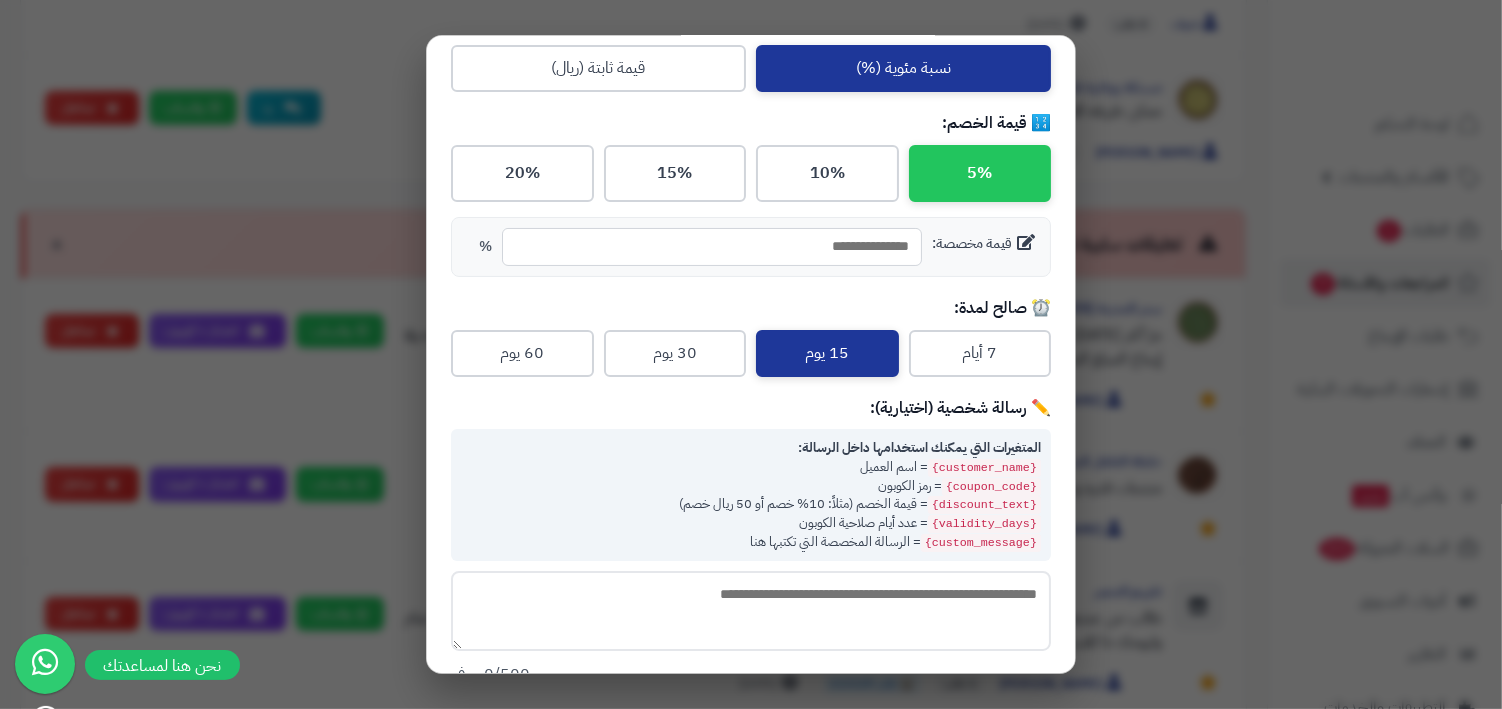 scroll, scrollTop: 0, scrollLeft: 0, axis: both 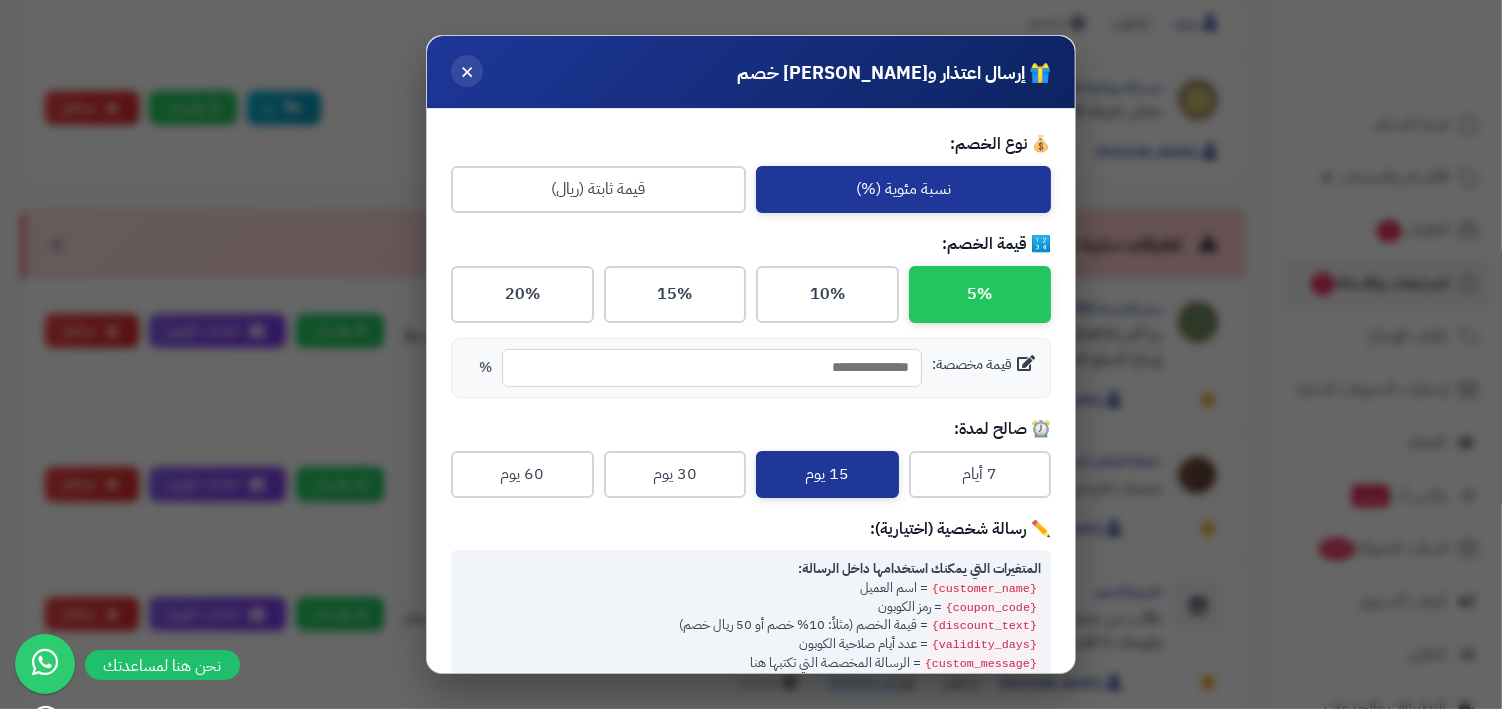 click on "×" at bounding box center [467, 71] 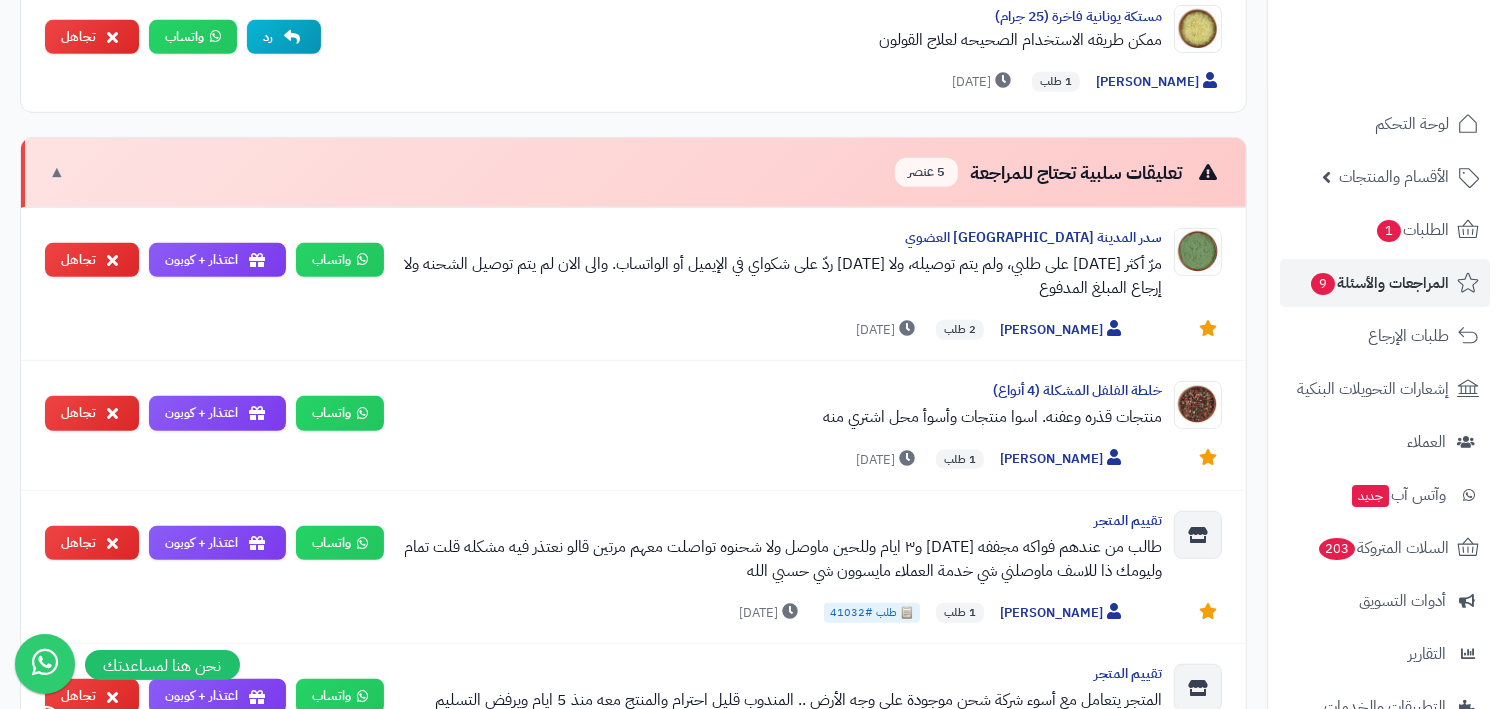 scroll, scrollTop: 1006, scrollLeft: 0, axis: vertical 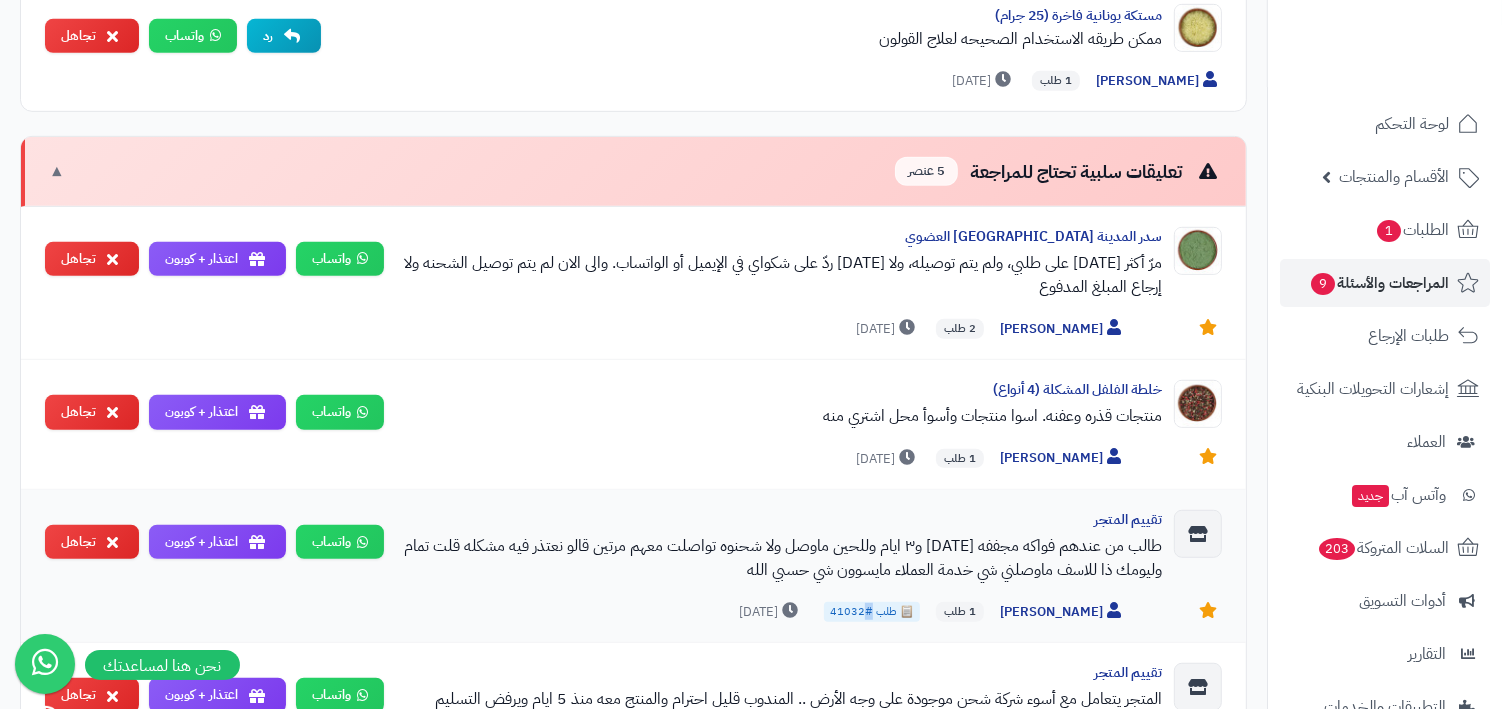 click on "📋 طلب #41032" at bounding box center [872, 612] 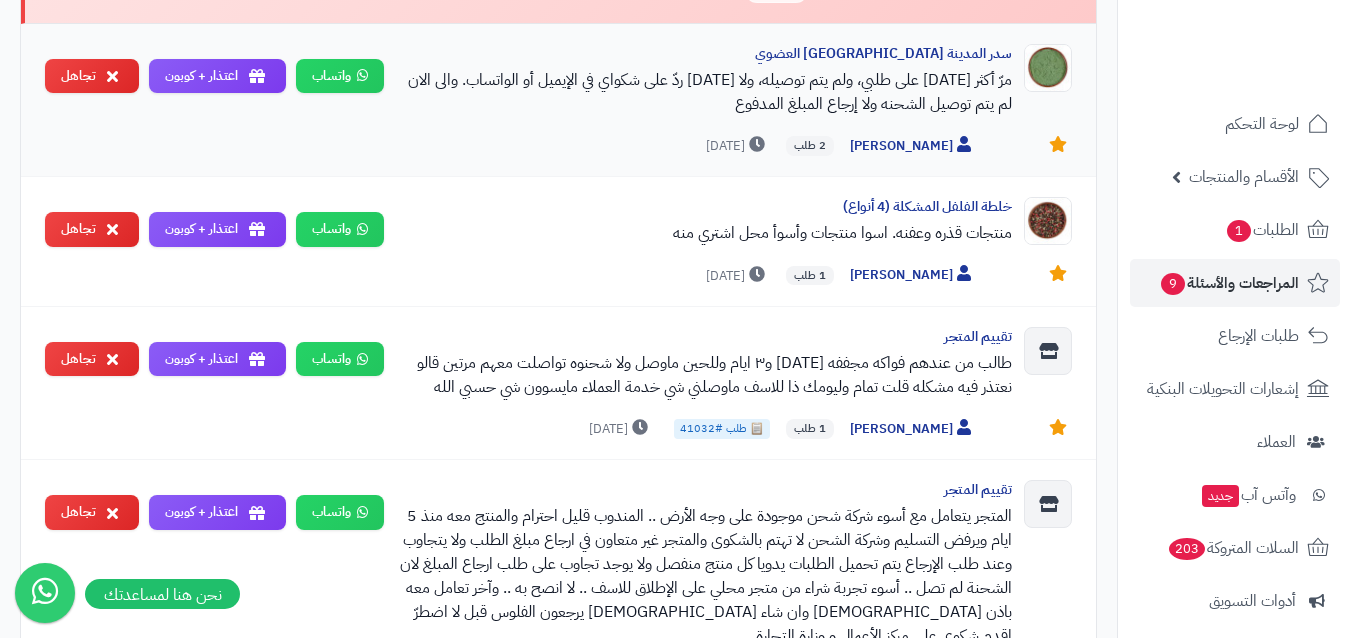scroll, scrollTop: 1213, scrollLeft: 0, axis: vertical 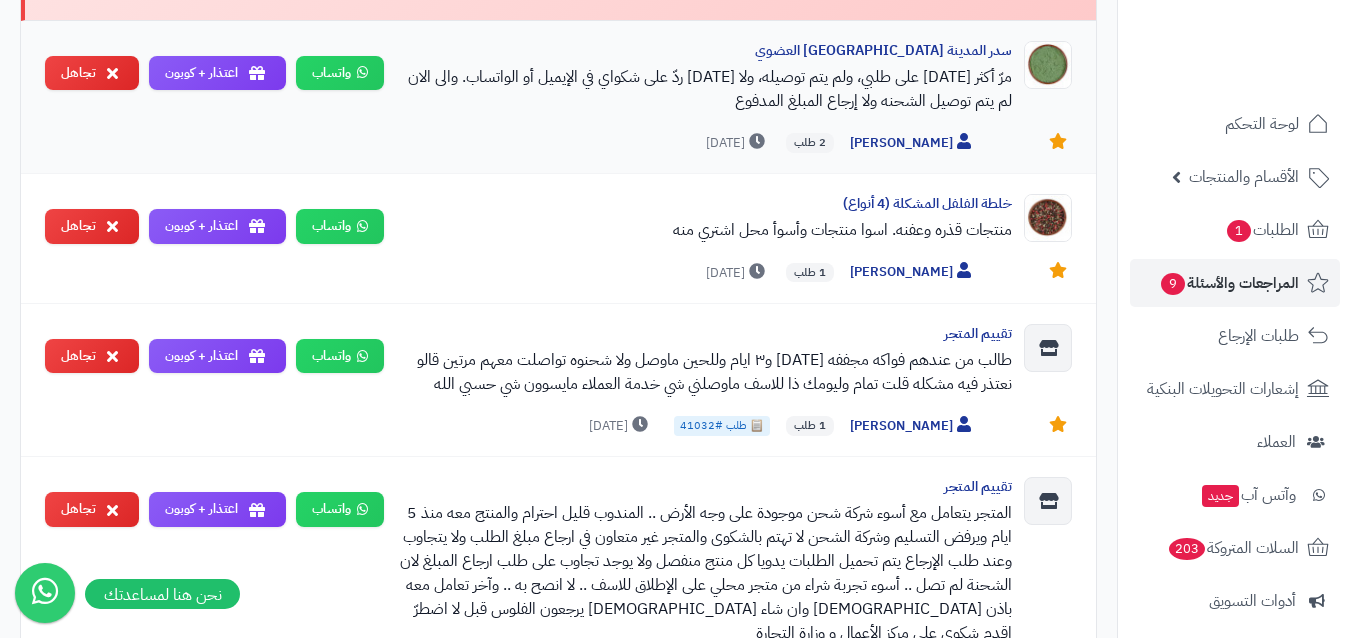 click on "2 طلب" at bounding box center [810, 143] 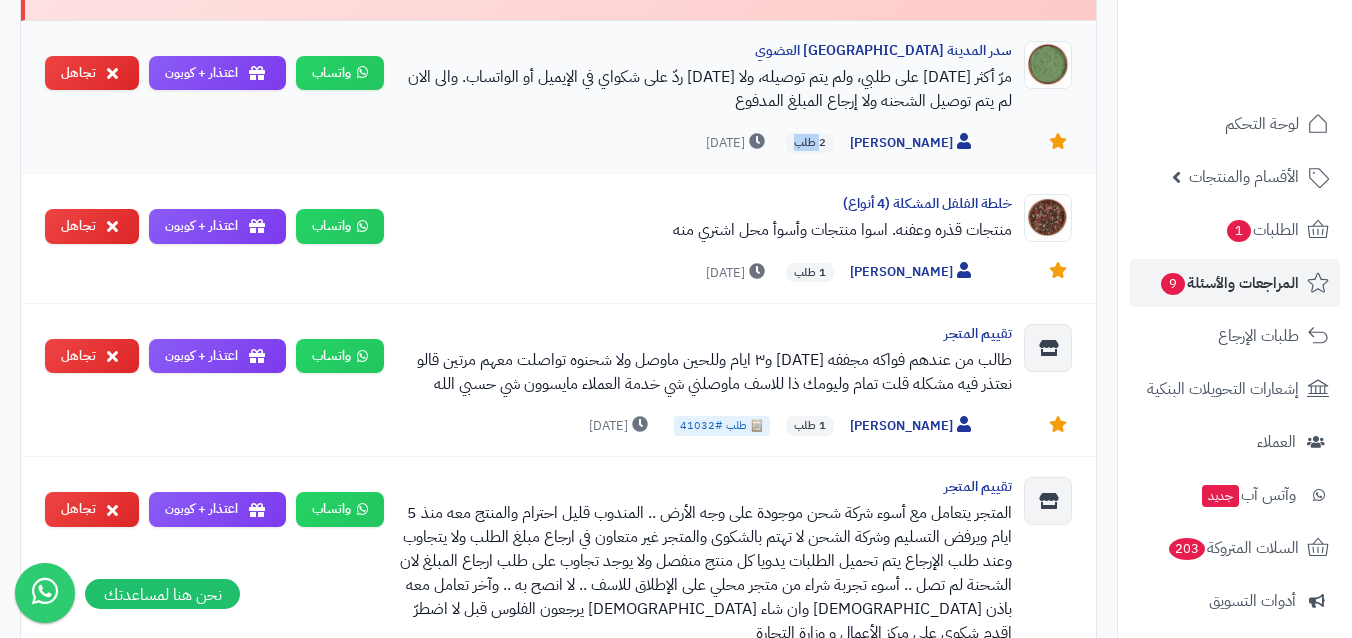 click on "2 طلب" at bounding box center [810, 143] 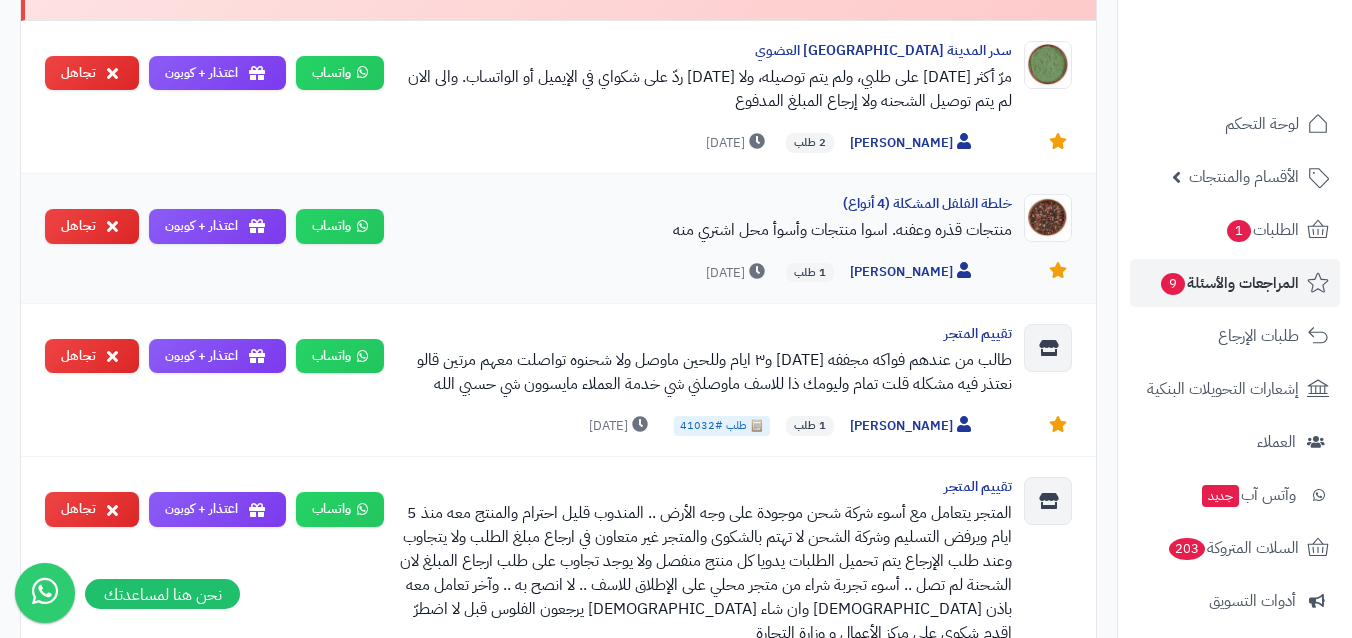 click on "1 طلب" at bounding box center [810, 273] 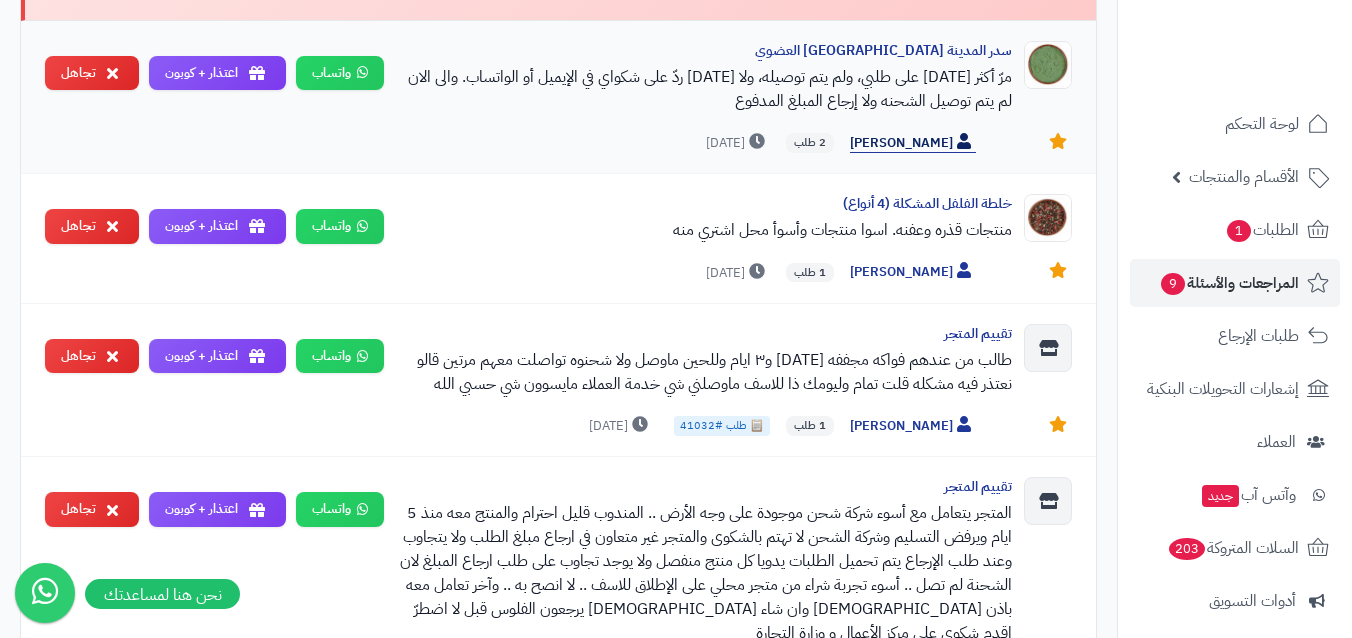 click on "مها الجهني" at bounding box center [913, 143] 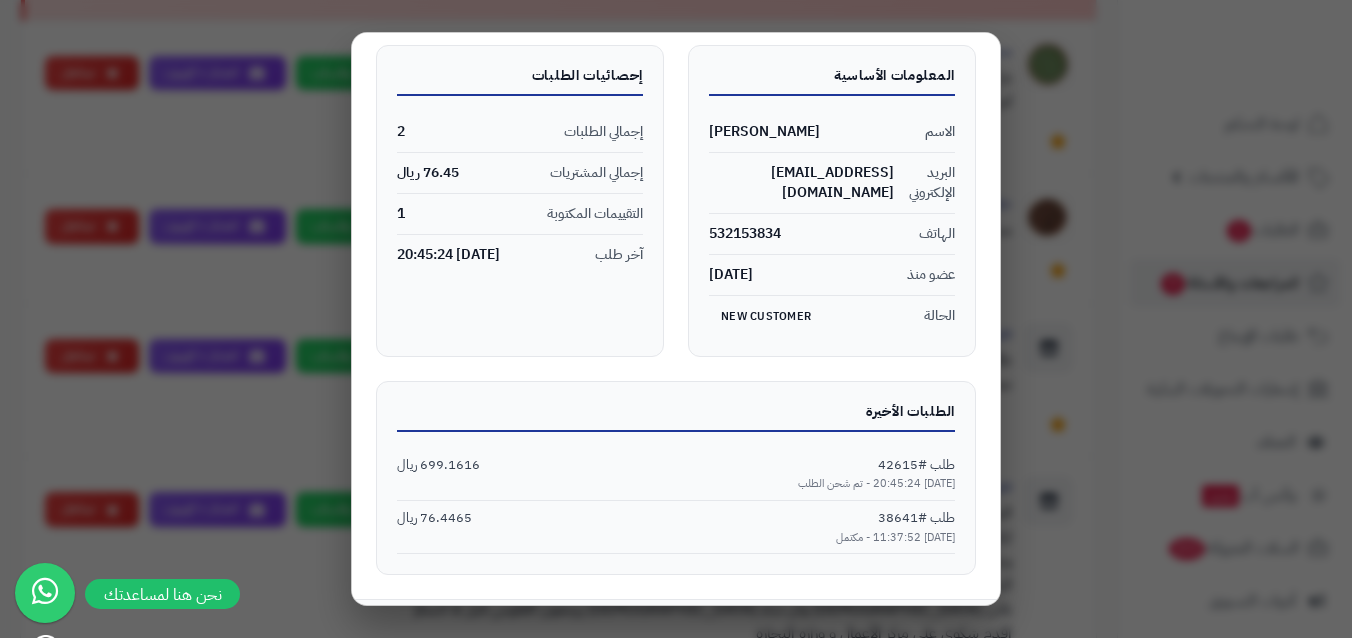 scroll, scrollTop: 143, scrollLeft: 0, axis: vertical 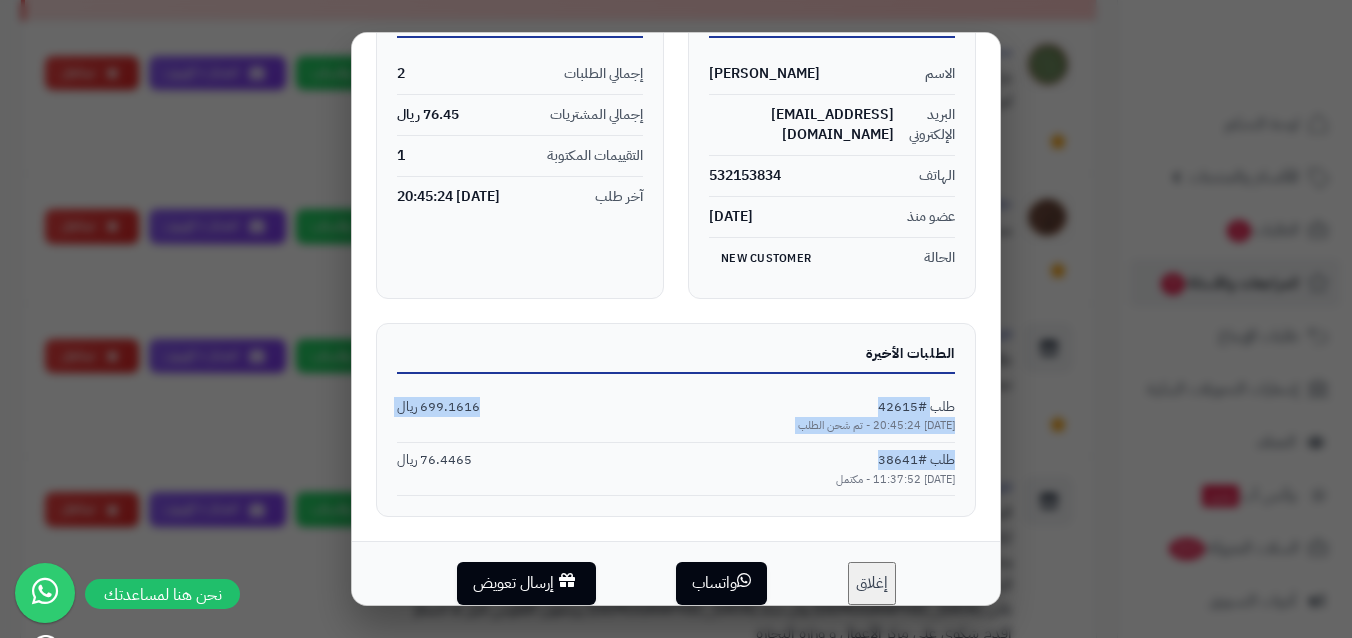 drag, startPoint x: 793, startPoint y: 433, endPoint x: 929, endPoint y: 381, distance: 145.6022 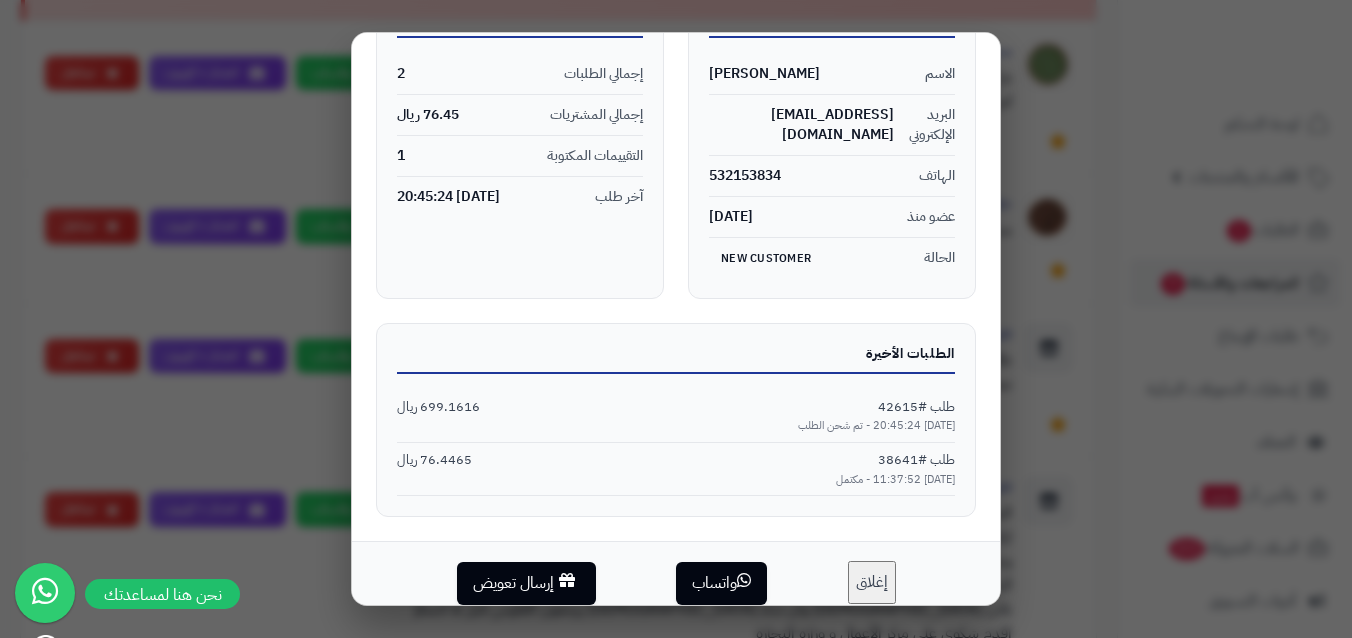 click on "إغلاق" at bounding box center (872, 582) 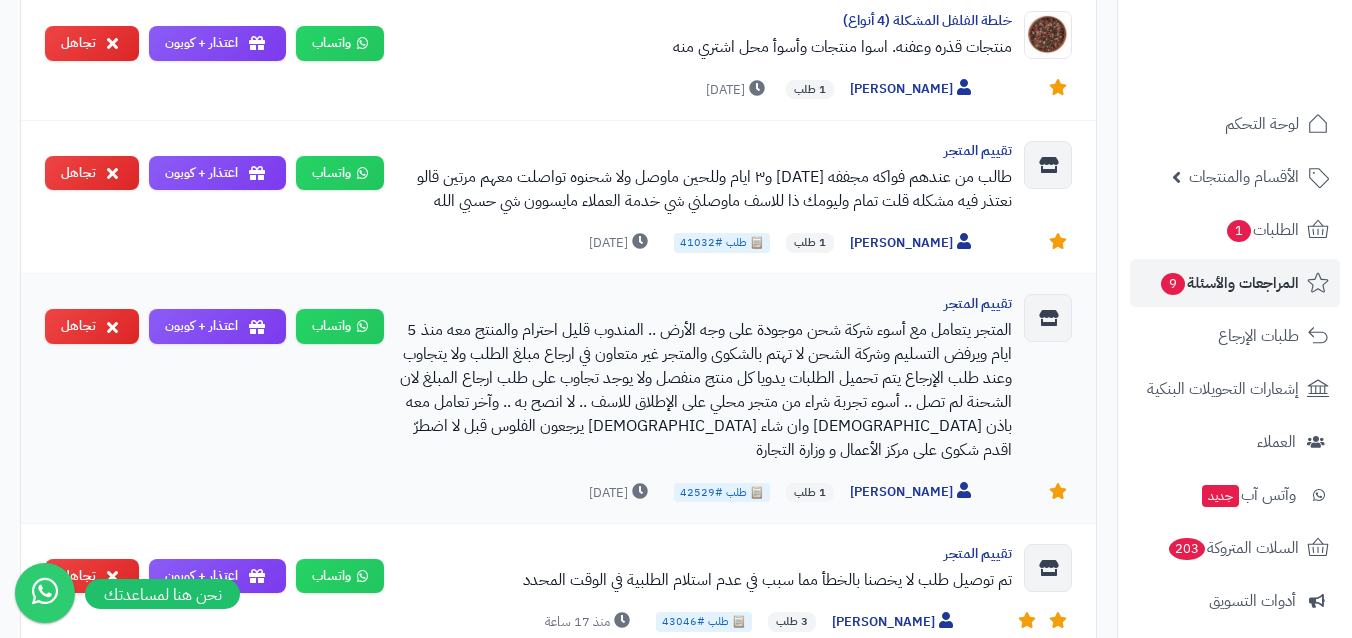 scroll, scrollTop: 1443, scrollLeft: 0, axis: vertical 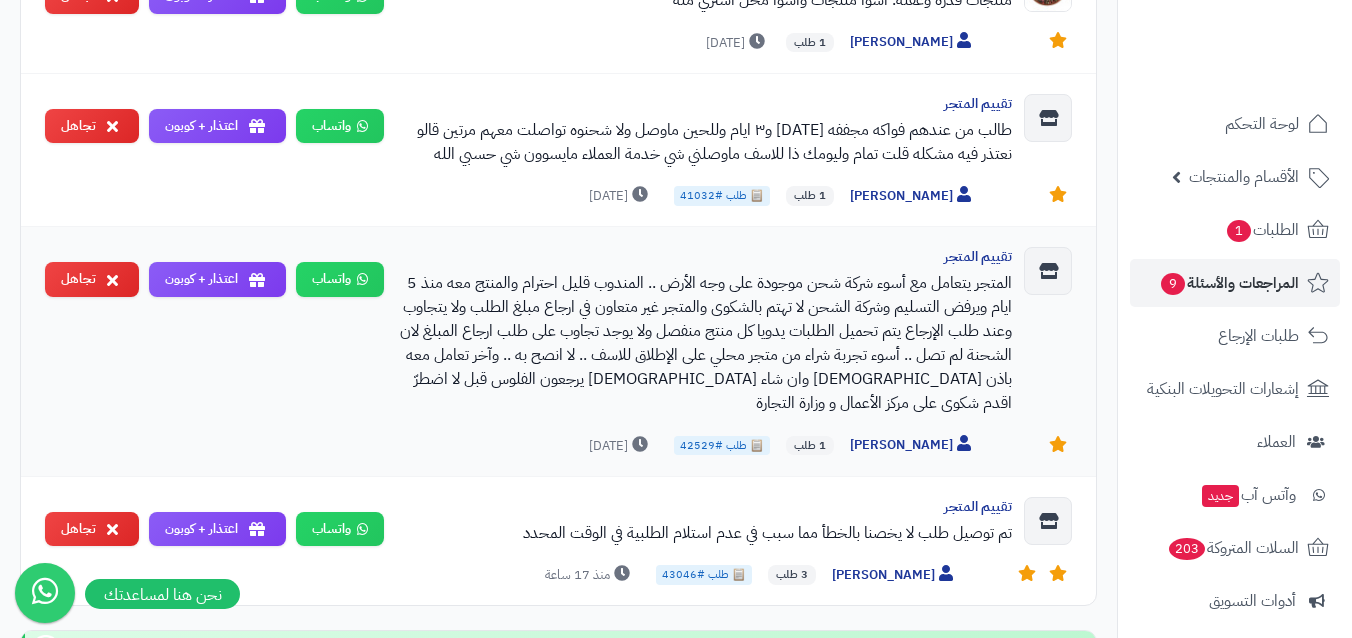 click on "المتجر يتعامل مع أسوء شركة شحن موجودة على وجه الأرض .. المندوب قليل احترام والمنتج معه منذ 5 ايام ويرفض التسليم وشركة الشحن لا تهتم بالشكوى والمتجر غير متعاون في ارجاع مبلغ الطلب ولا يتجاوب وعند طلب الإرجاع يتم تحميل الطلبات يدويا كل منتج منفصل ولا يوجد تجاوب على طلب ارجاع المبلغ لان الشحنة لم تصل .. أسوء تجربة شراء من متجر محلي على الإطلاق للاسف .. لا انصح به .. وآخر تعامل معه باذن الله وان شاء الله يرجعون الفلوس قبل لا اضطرّ اقدم شكوى على مركز الأعمال و وزارة التجارة" at bounding box center [706, 343] 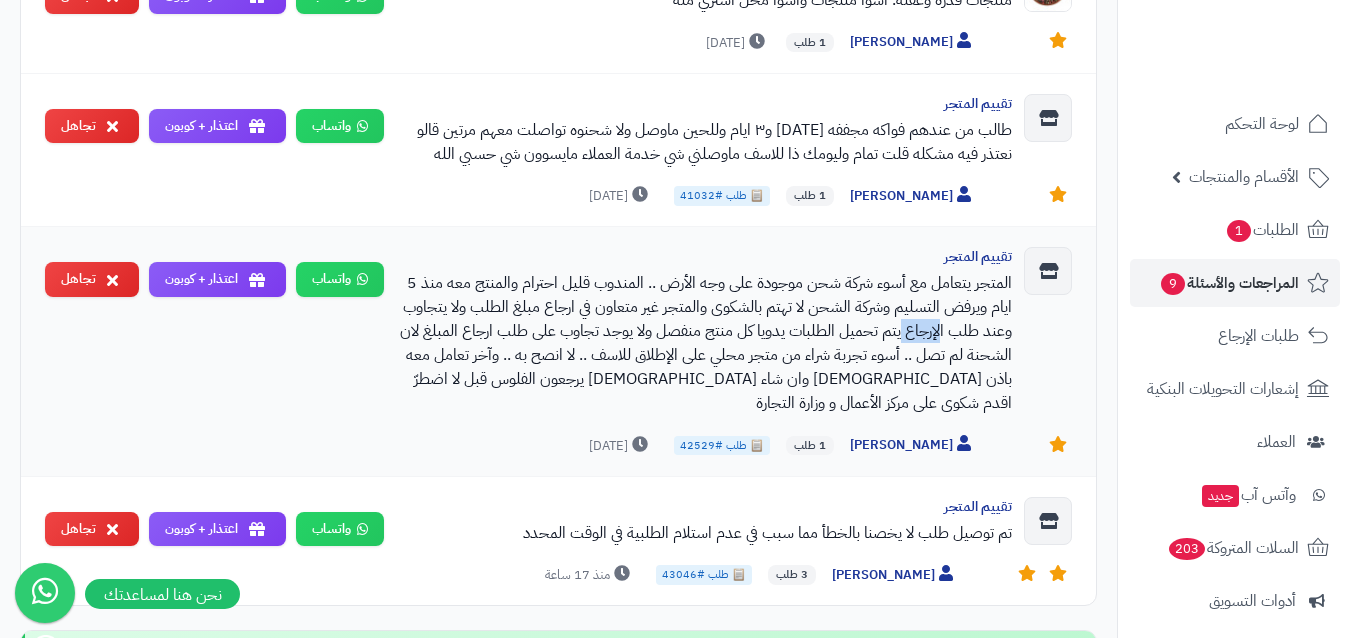 click on "المتجر يتعامل مع أسوء شركة شحن موجودة على وجه الأرض .. المندوب قليل احترام والمنتج معه منذ 5 ايام ويرفض التسليم وشركة الشحن لا تهتم بالشكوى والمتجر غير متعاون في ارجاع مبلغ الطلب ولا يتجاوب وعند طلب الإرجاع يتم تحميل الطلبات يدويا كل منتج منفصل ولا يوجد تجاوب على طلب ارجاع المبلغ لان الشحنة لم تصل .. أسوء تجربة شراء من متجر محلي على الإطلاق للاسف .. لا انصح به .. وآخر تعامل معه باذن الله وان شاء الله يرجعون الفلوس قبل لا اضطرّ اقدم شكوى على مركز الأعمال و وزارة التجارة" at bounding box center (706, 343) 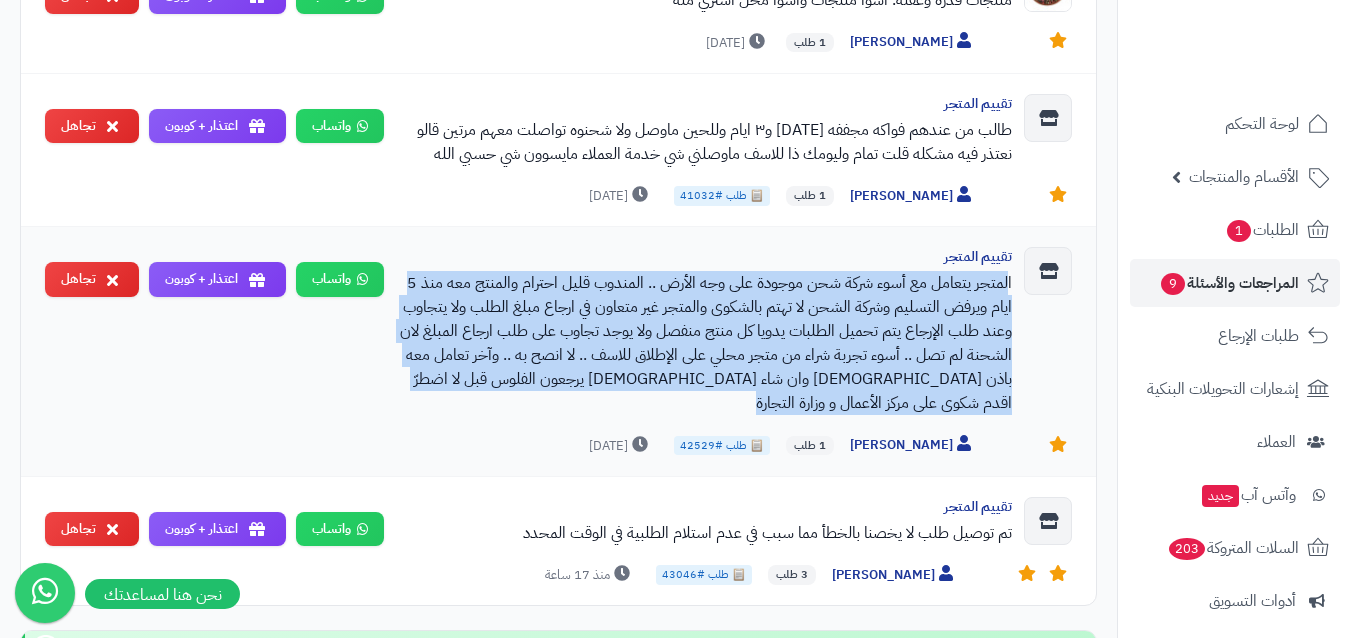 click on "المتجر يتعامل مع أسوء شركة شحن موجودة على وجه الأرض .. المندوب قليل احترام والمنتج معه منذ 5 ايام ويرفض التسليم وشركة الشحن لا تهتم بالشكوى والمتجر غير متعاون في ارجاع مبلغ الطلب ولا يتجاوب وعند طلب الإرجاع يتم تحميل الطلبات يدويا كل منتج منفصل ولا يوجد تجاوب على طلب ارجاع المبلغ لان الشحنة لم تصل .. أسوء تجربة شراء من متجر محلي على الإطلاق للاسف .. لا انصح به .. وآخر تعامل معه باذن الله وان شاء الله يرجعون الفلوس قبل لا اضطرّ اقدم شكوى على مركز الأعمال و وزارة التجارة" at bounding box center [706, 343] 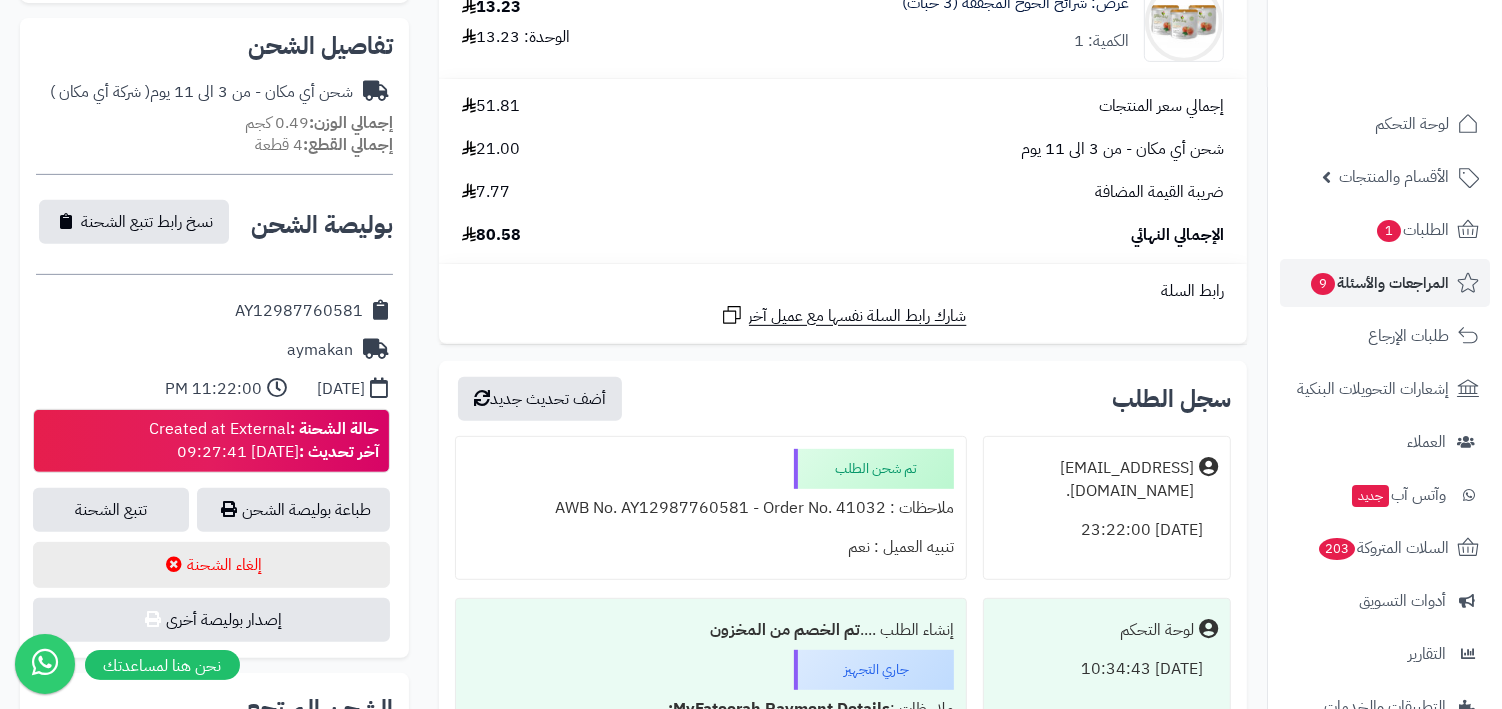 scroll, scrollTop: 912, scrollLeft: 0, axis: vertical 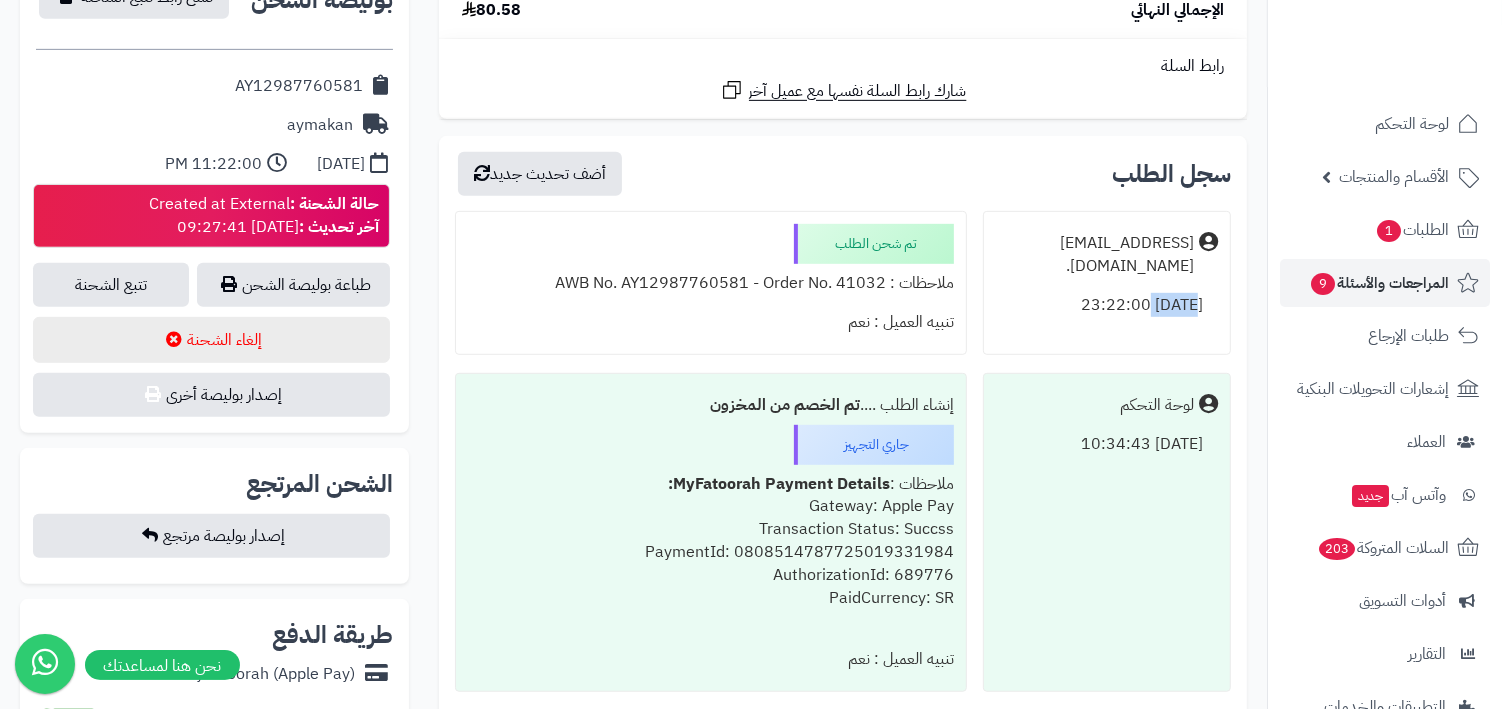 drag, startPoint x: 1118, startPoint y: 277, endPoint x: 1165, endPoint y: 282, distance: 47.26521 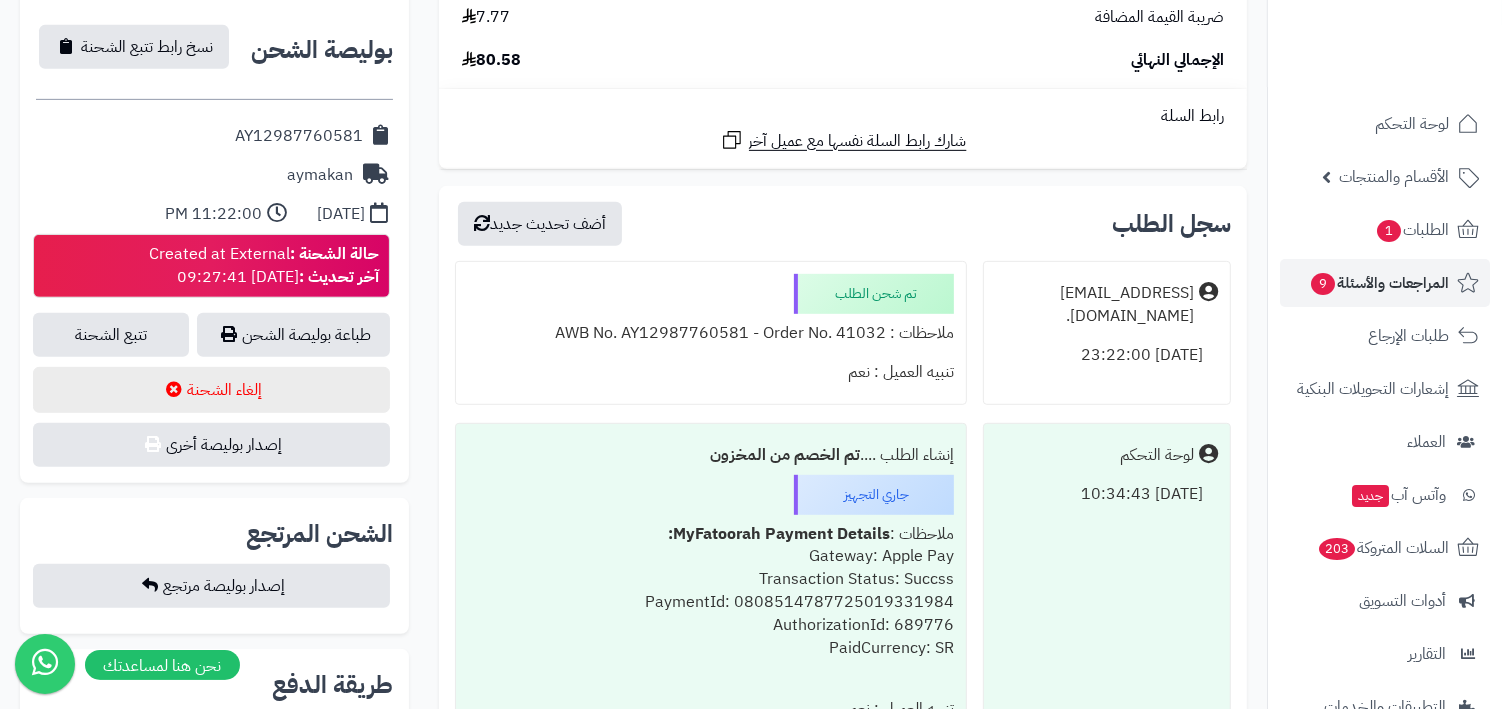 scroll, scrollTop: 856, scrollLeft: 0, axis: vertical 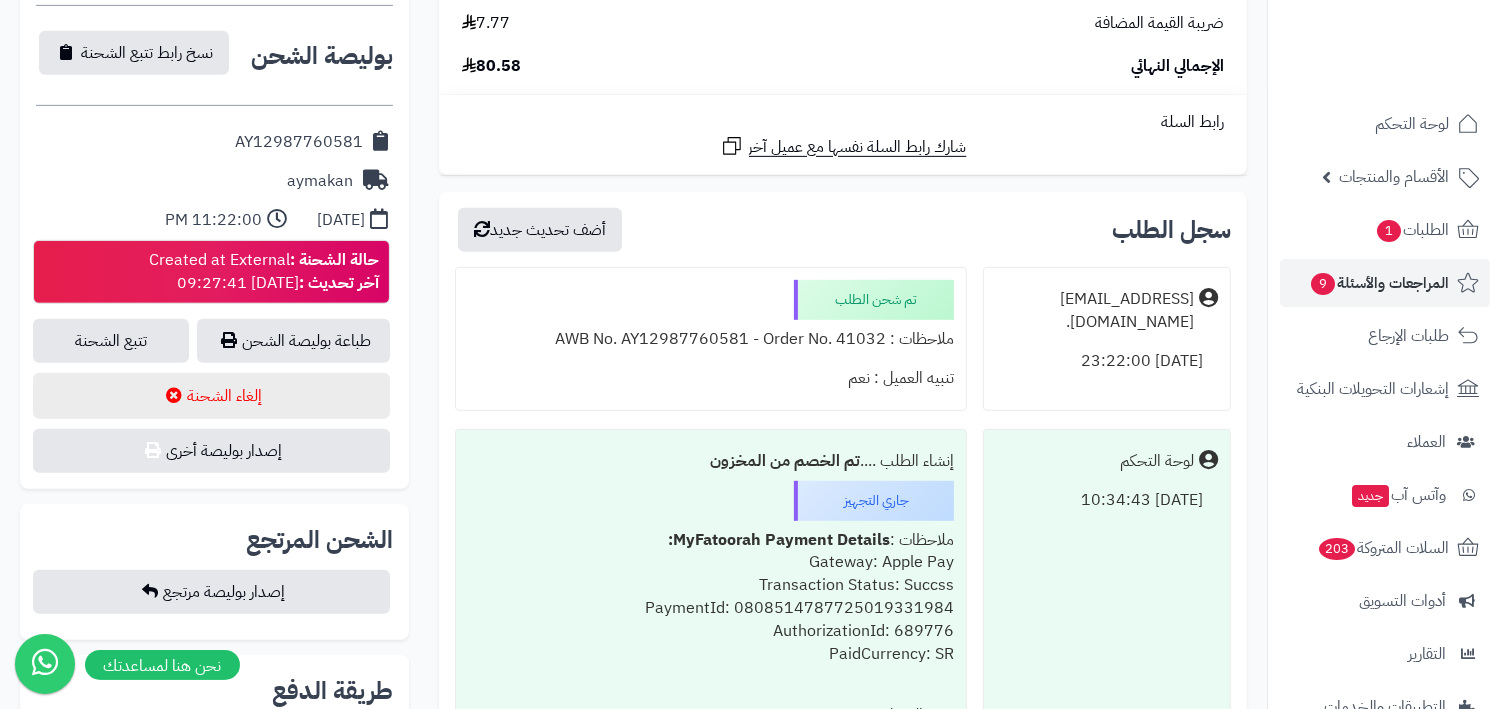 click on "حالة الشحنة :  Created at External آخر تحديث :  [DATE] 09:27:41" at bounding box center [264, 272] 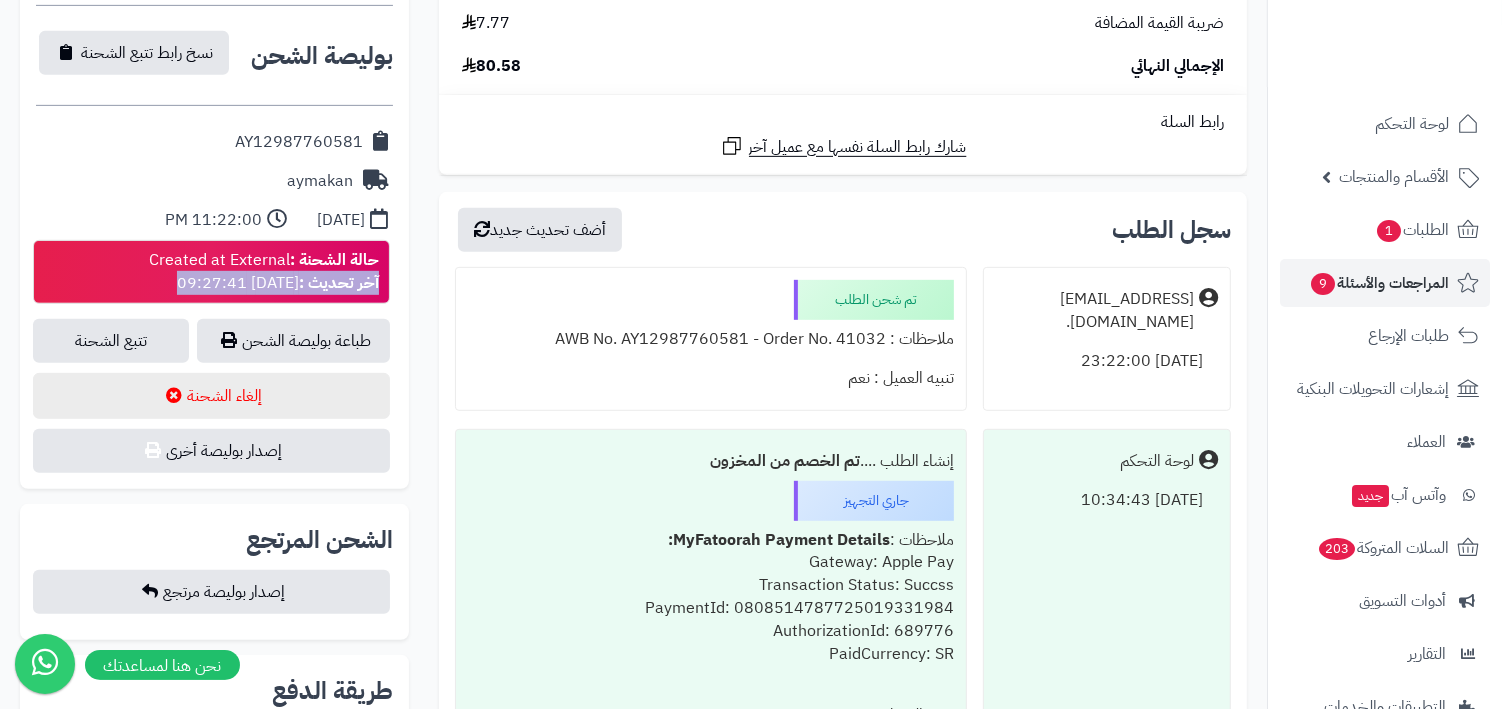 click on "حالة الشحنة :  Created at External آخر تحديث :  [DATE] 09:27:41" at bounding box center (211, 272) 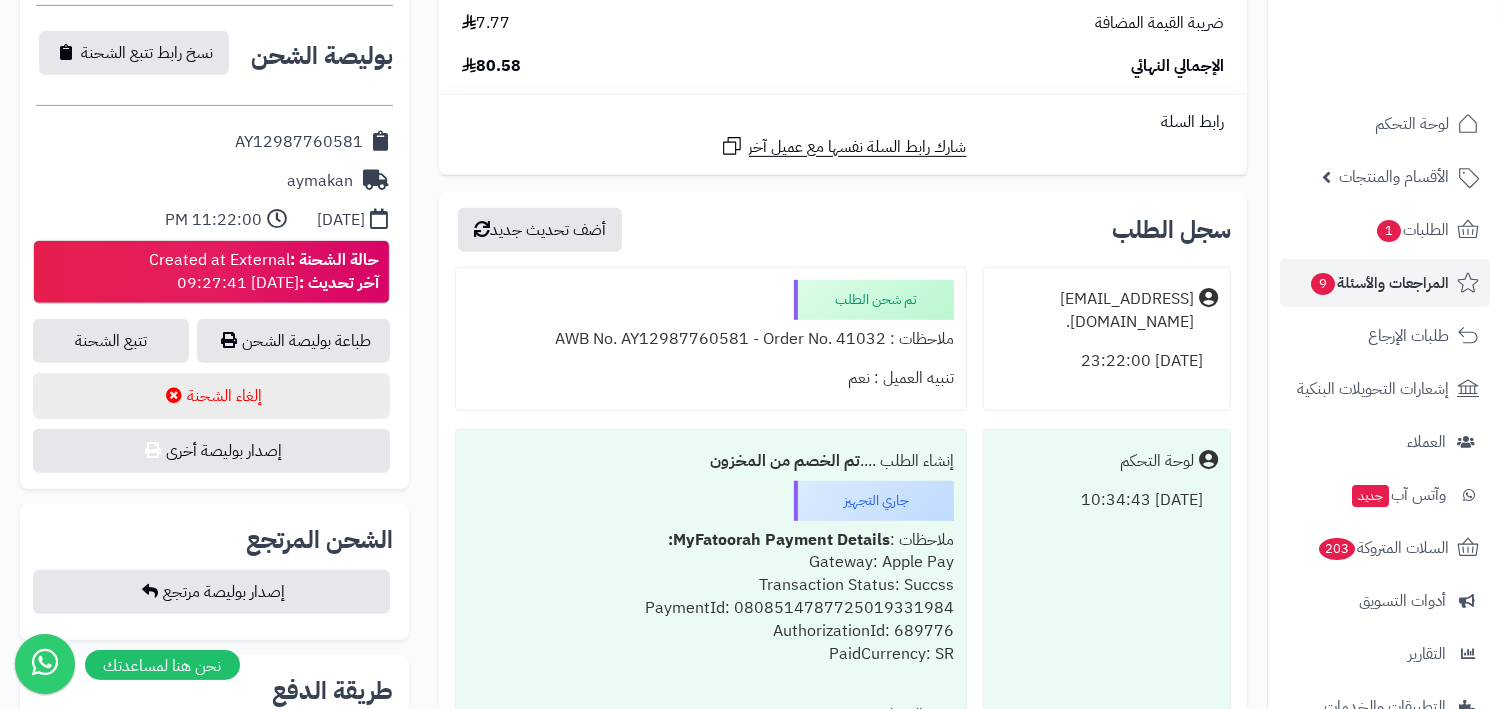 click on "حالة الشحنة :" at bounding box center (334, 260) 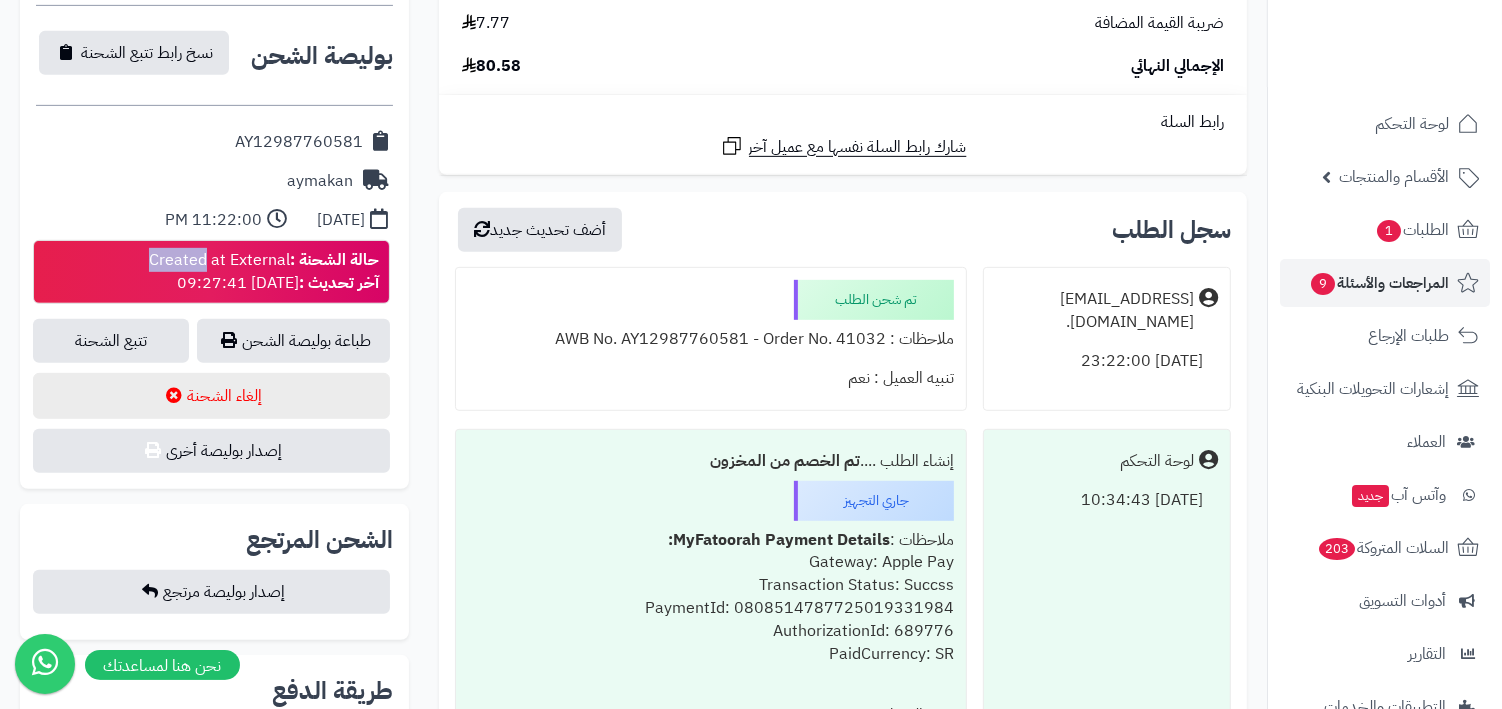 click on "حالة الشحنة :" at bounding box center [334, 260] 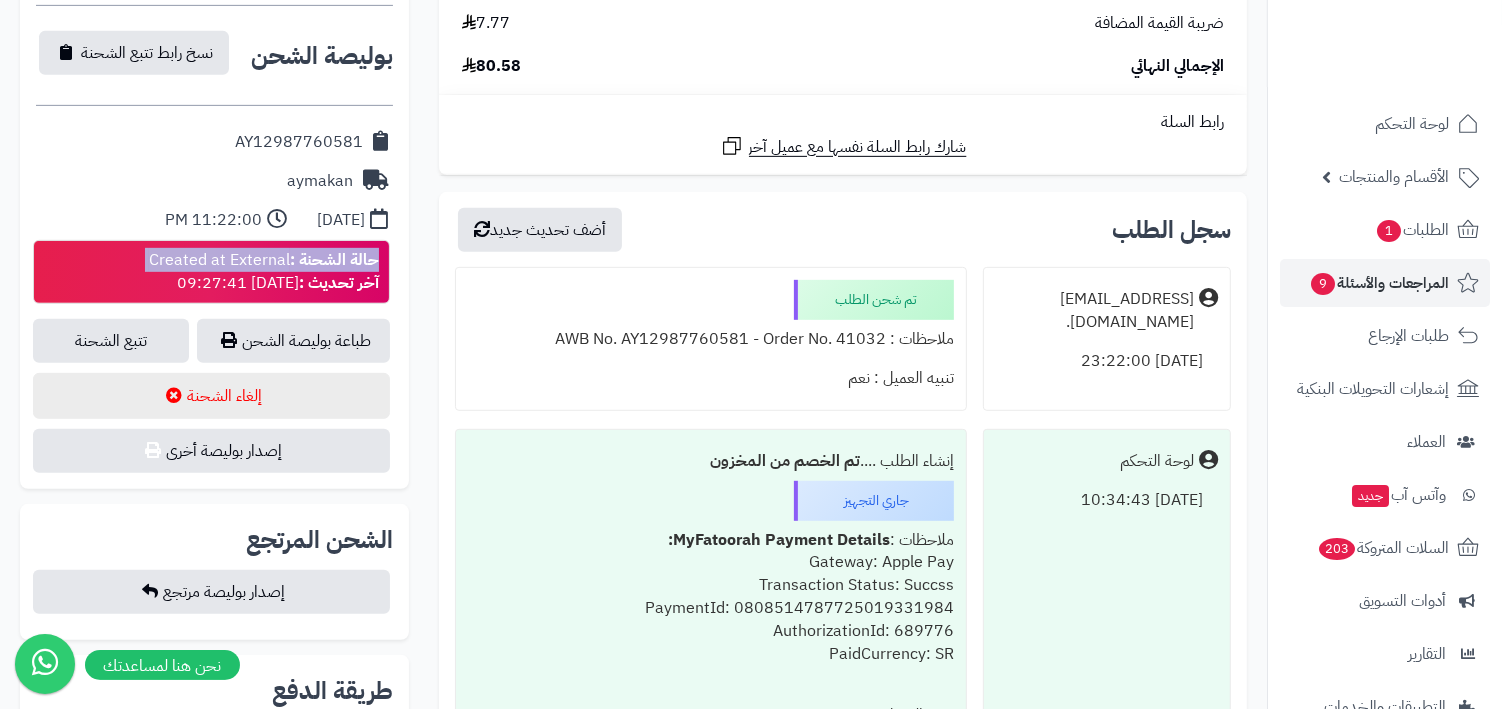 click on "حالة الشحنة :  Created at External آخر تحديث :  [DATE] 09:27:41" at bounding box center (264, 272) 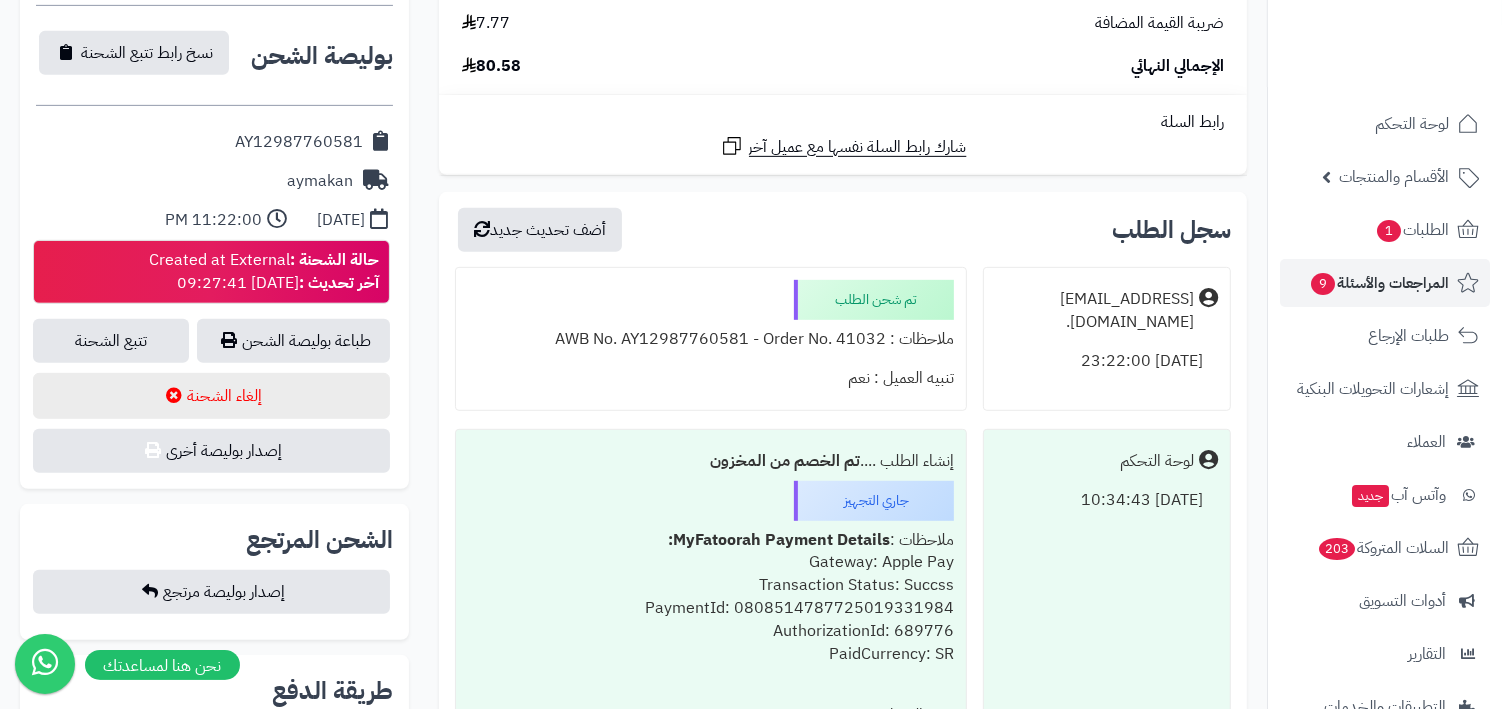 click on "حالة الشحنة :  Created at External آخر تحديث :  [DATE] 09:27:41" at bounding box center (264, 272) 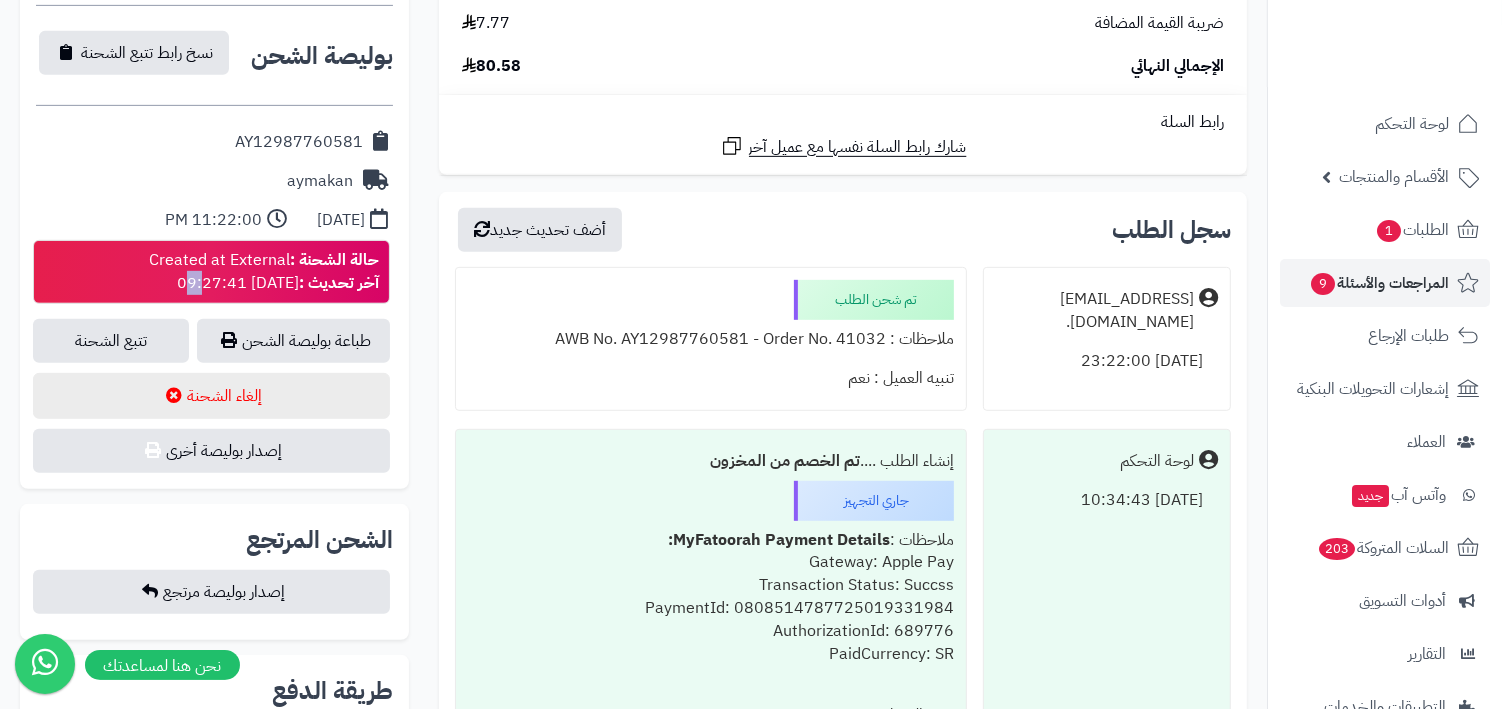 click on "حالة الشحنة :  Created at External آخر تحديث :  [DATE] 09:27:41" at bounding box center (264, 272) 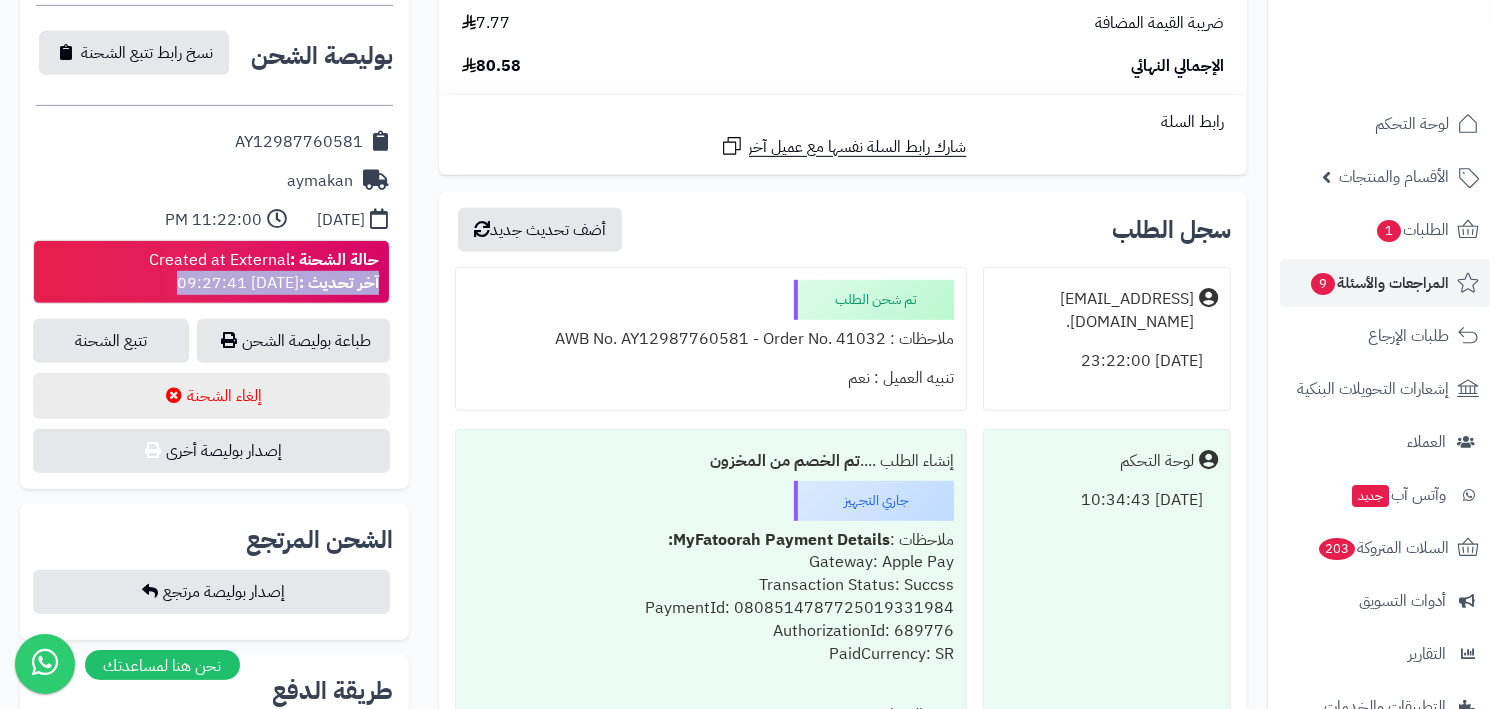 click on "حالة الشحنة :  Created at External آخر تحديث :  [DATE] 09:27:41" at bounding box center [264, 272] 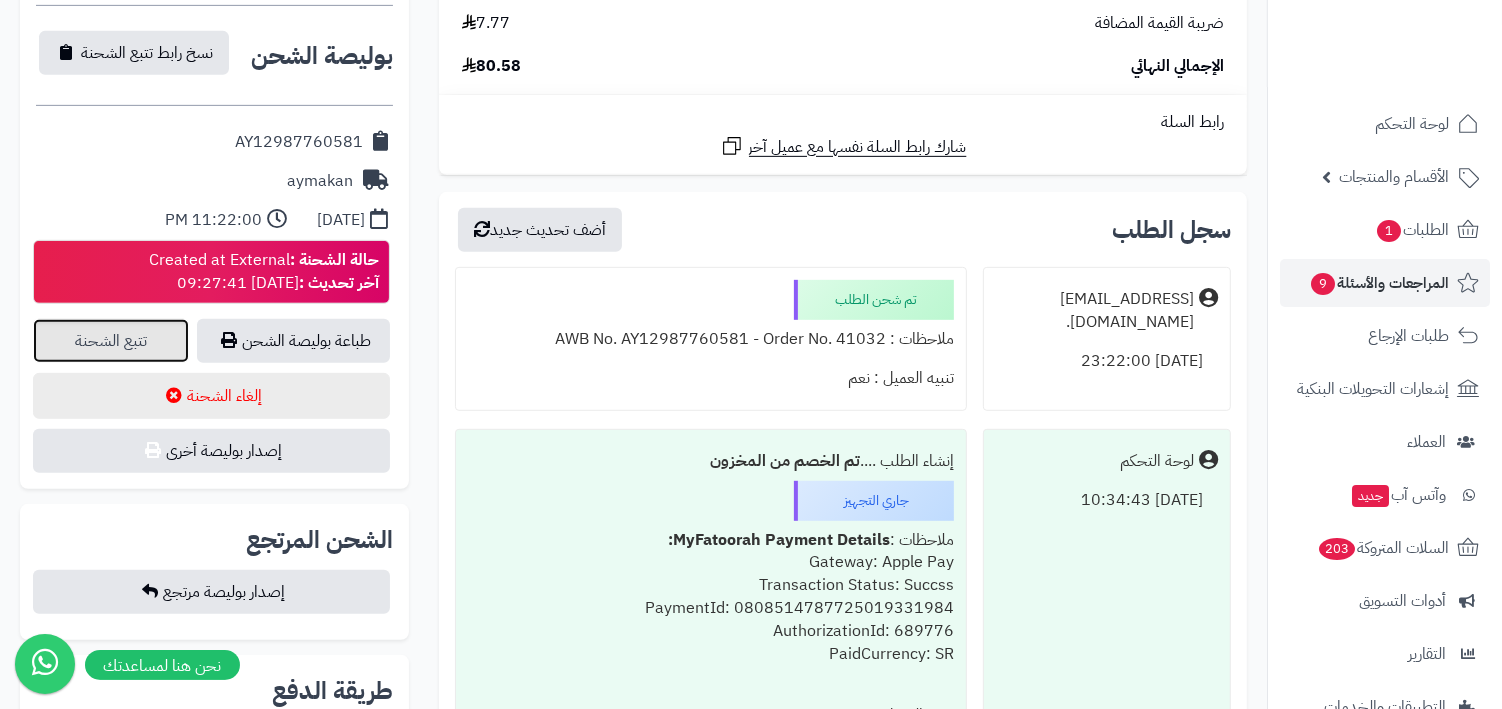 click on "تتبع الشحنة" at bounding box center [111, 341] 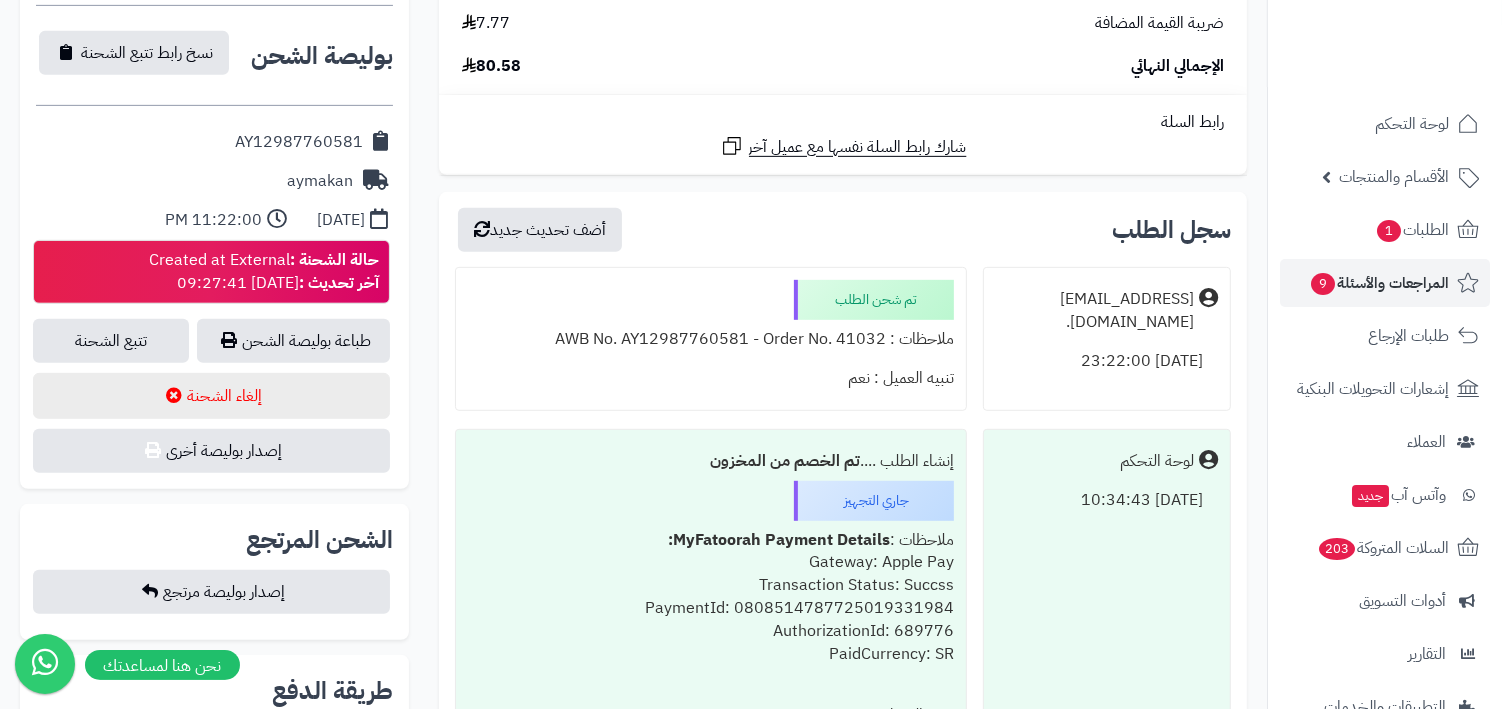click on "تم شحن الطلب
ملاحظات : AWB No. AY12987760581 - Order No. 41032
تنبيه العميل : نعم" at bounding box center [711, 339] 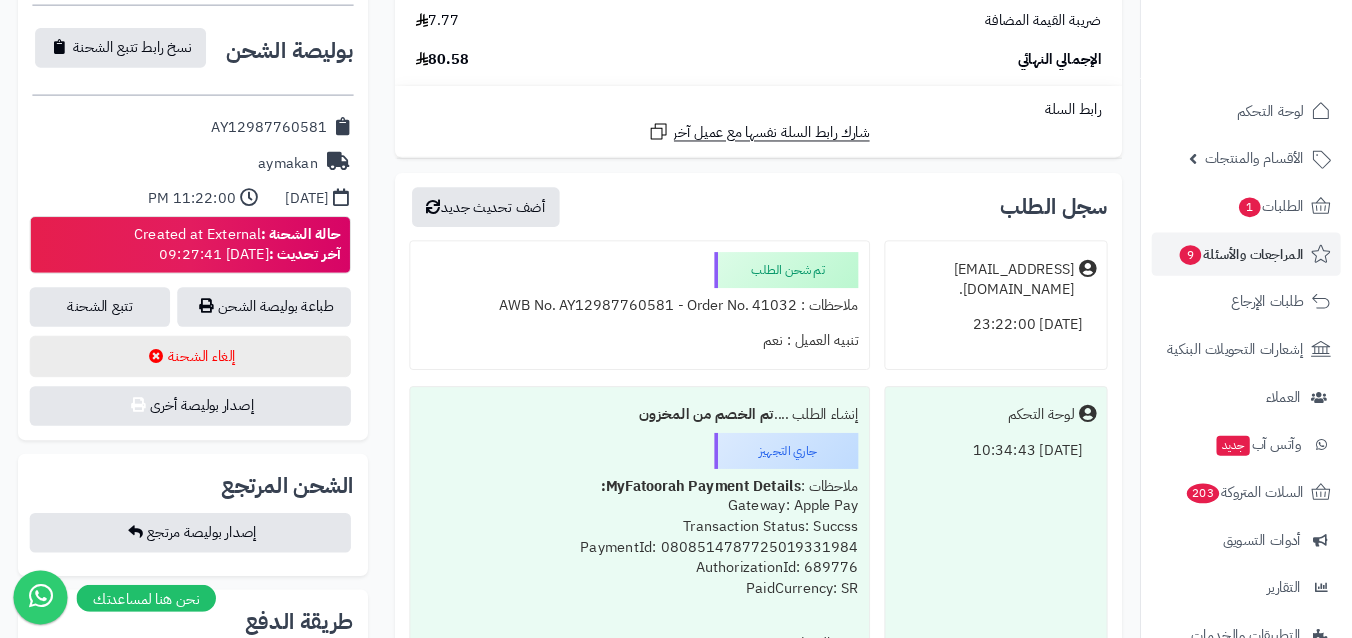 scroll, scrollTop: 856, scrollLeft: 0, axis: vertical 